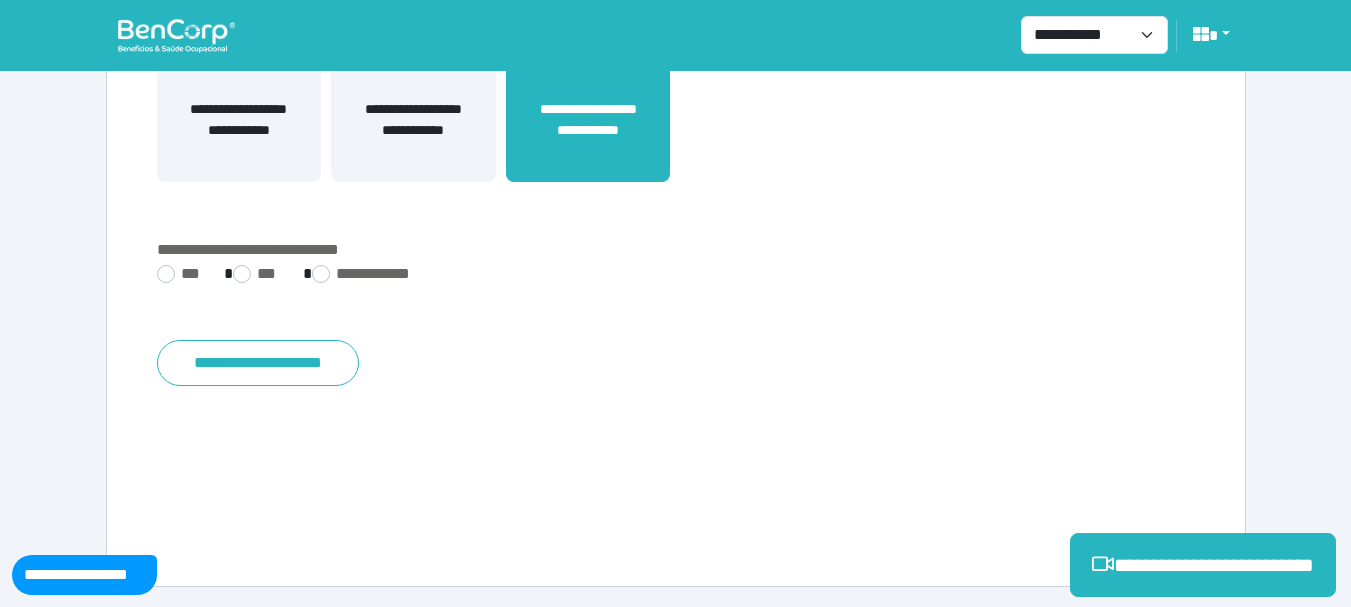 scroll, scrollTop: 0, scrollLeft: 0, axis: both 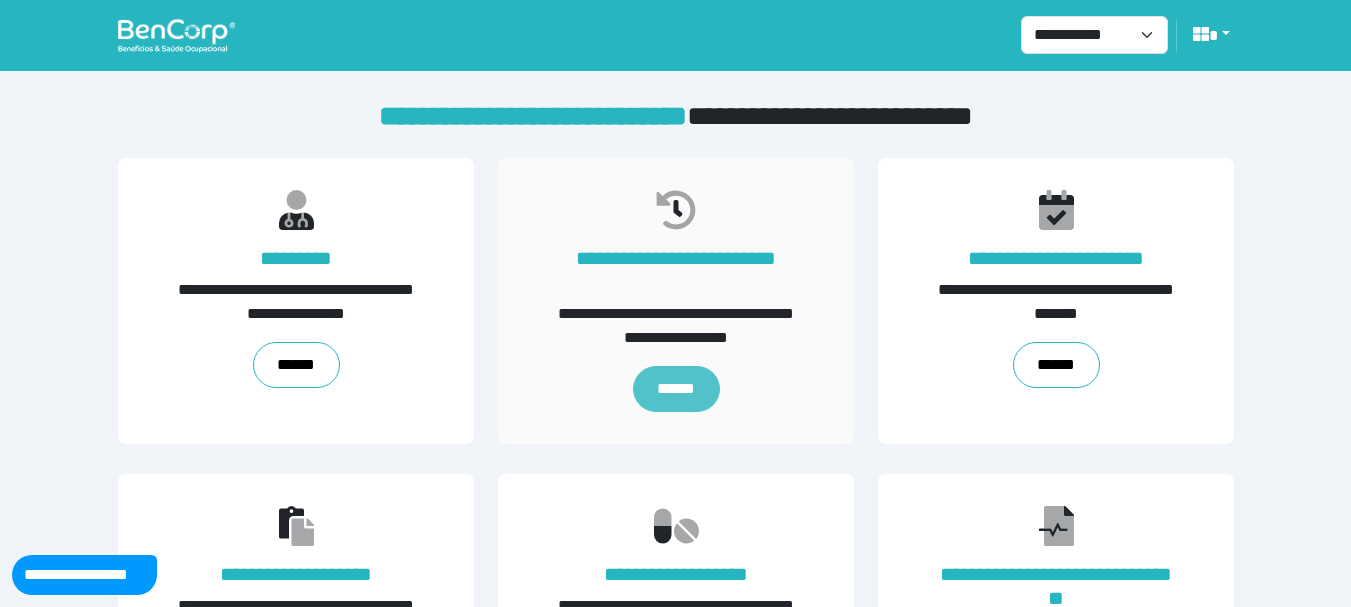 click on "******" at bounding box center [675, 389] 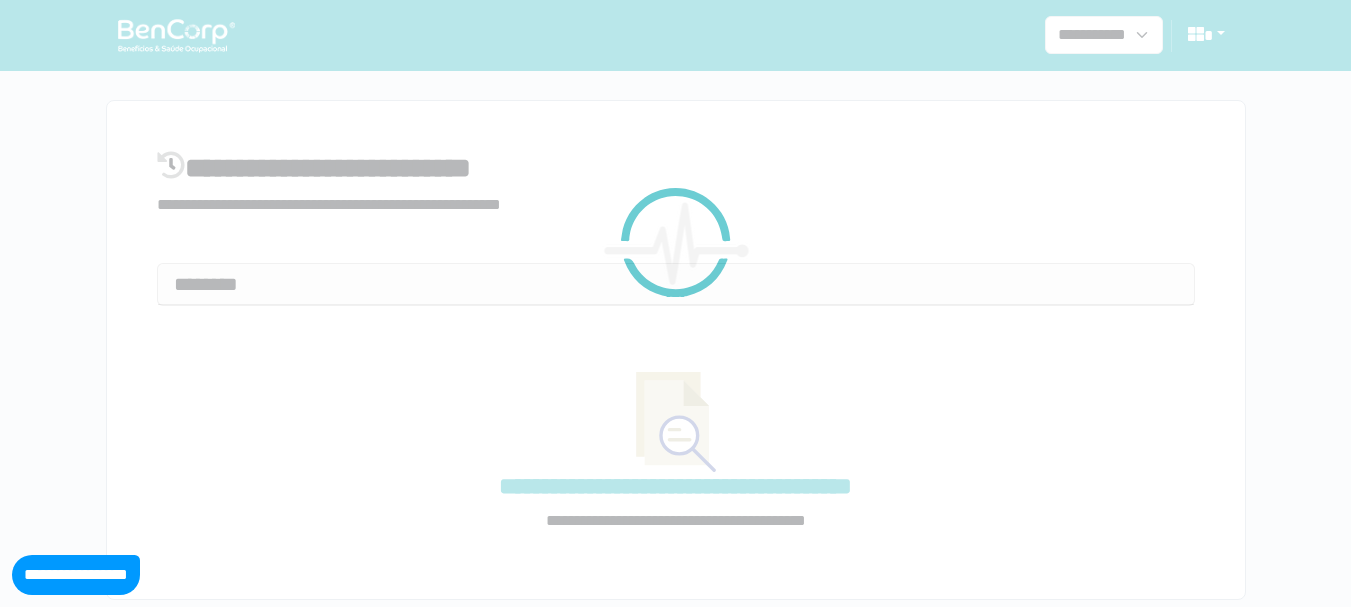 select on "**" 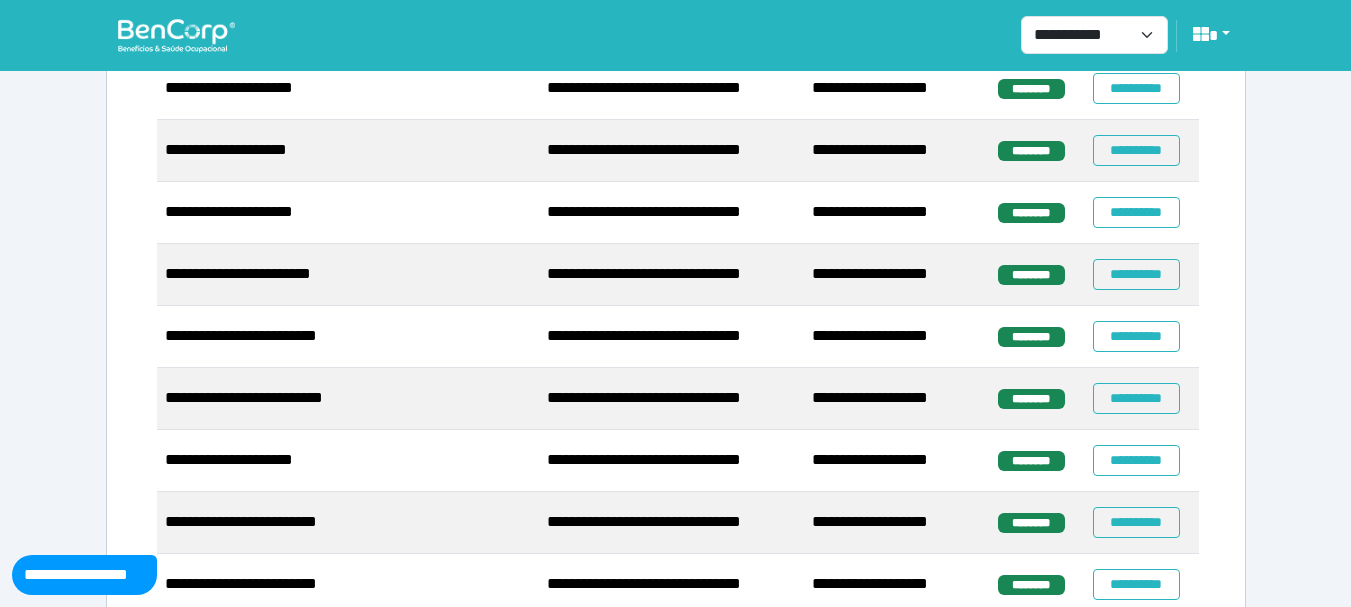 scroll, scrollTop: 1400, scrollLeft: 0, axis: vertical 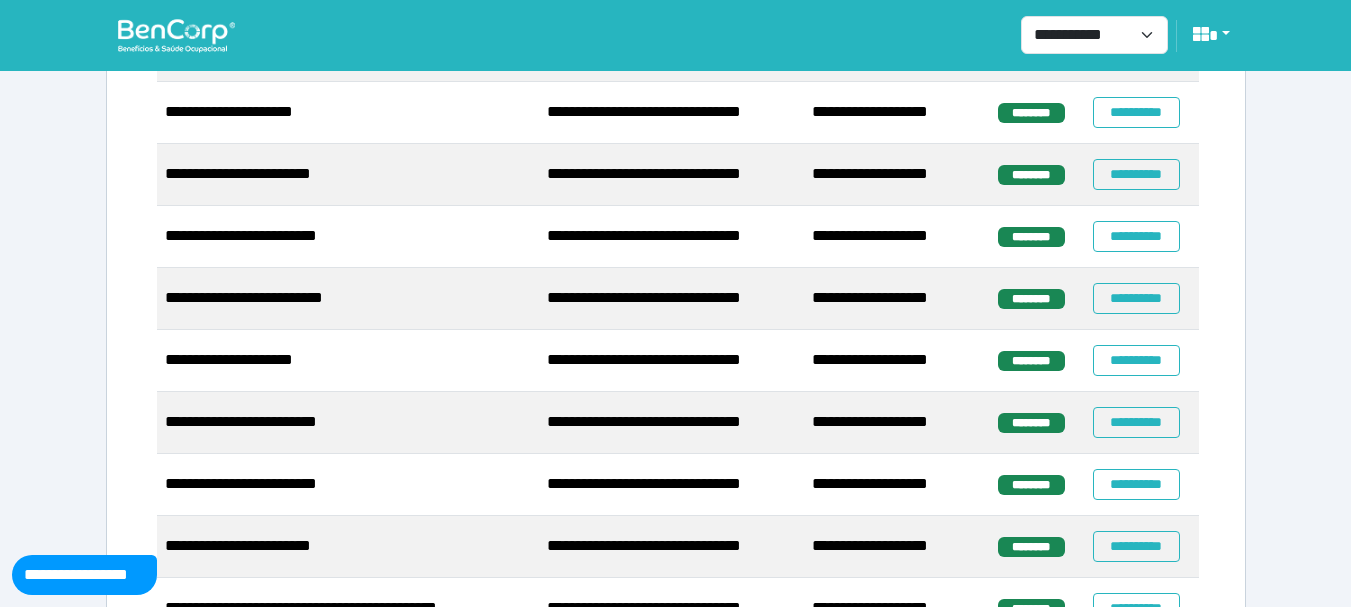 click on "********" at bounding box center (1031, 361) 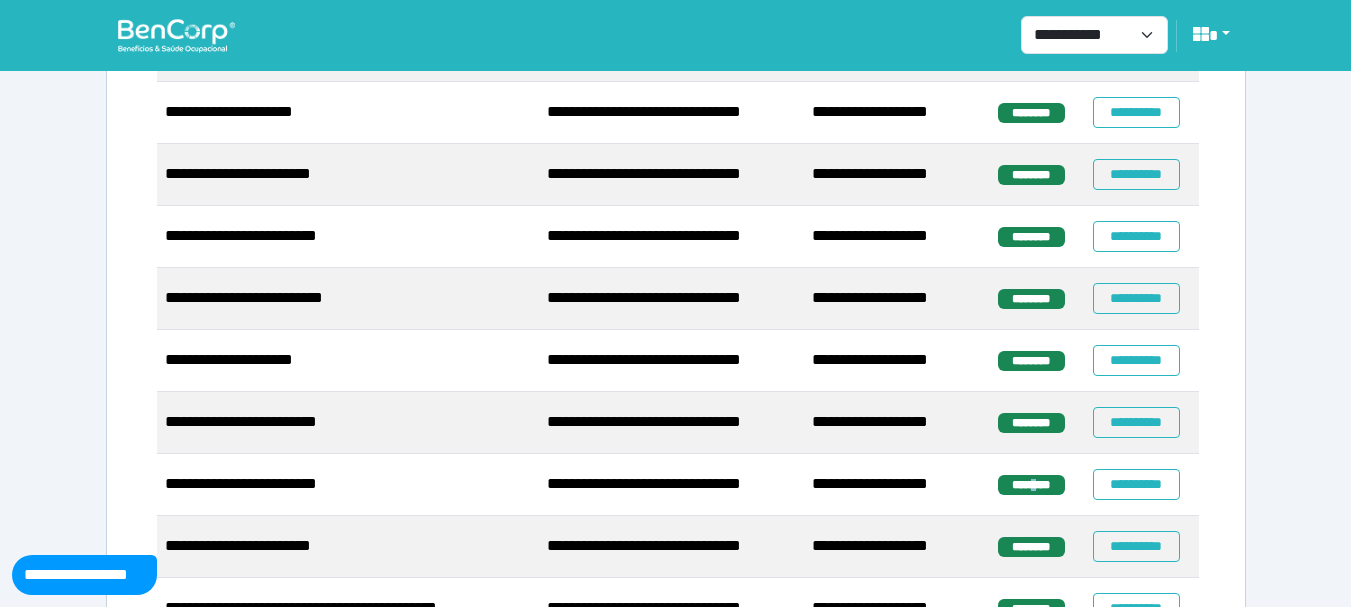 click on "********" at bounding box center (1031, 485) 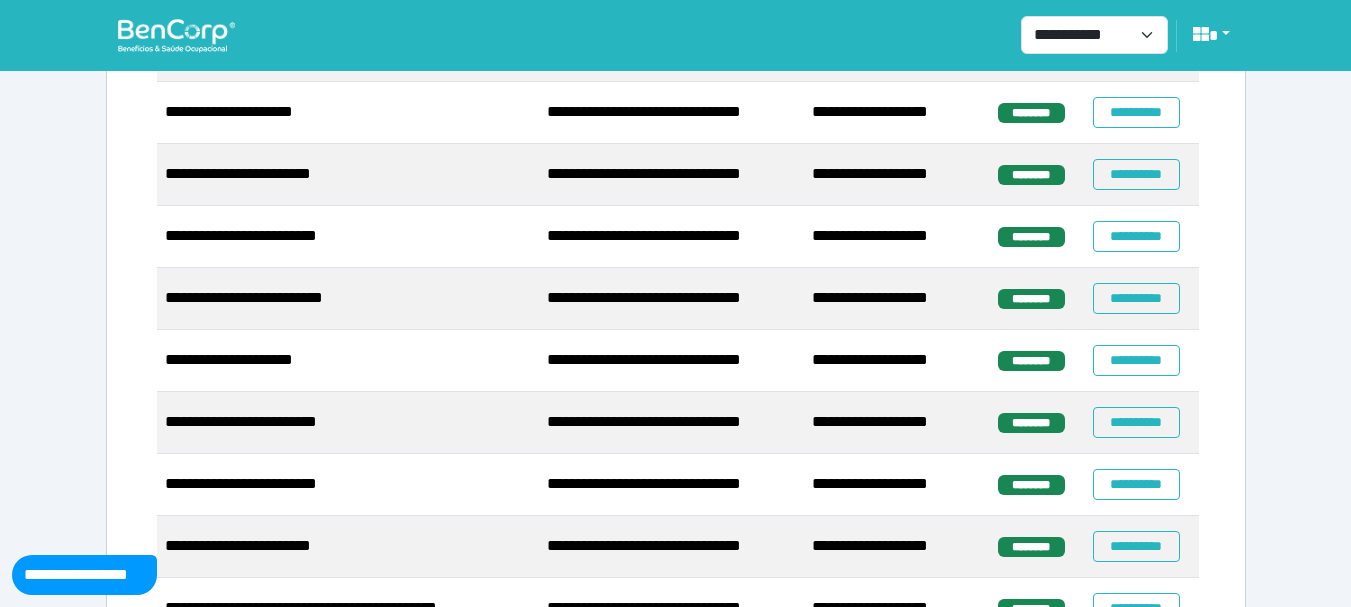 click on "********" at bounding box center (1031, 547) 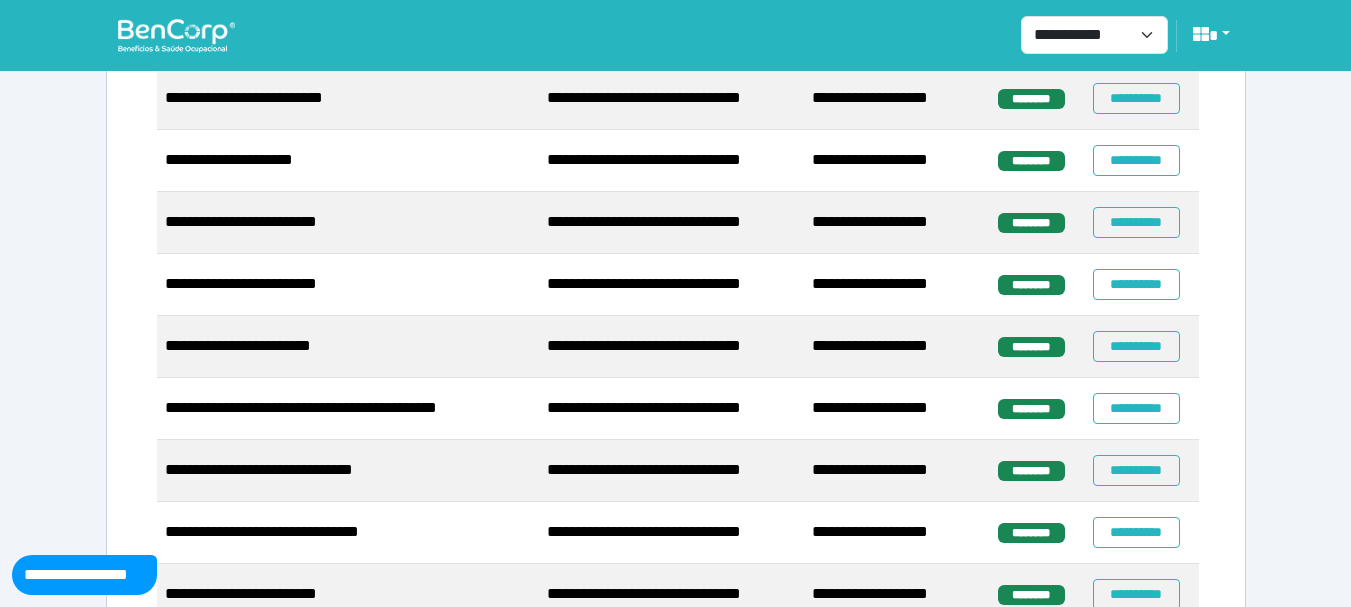 scroll, scrollTop: 1700, scrollLeft: 0, axis: vertical 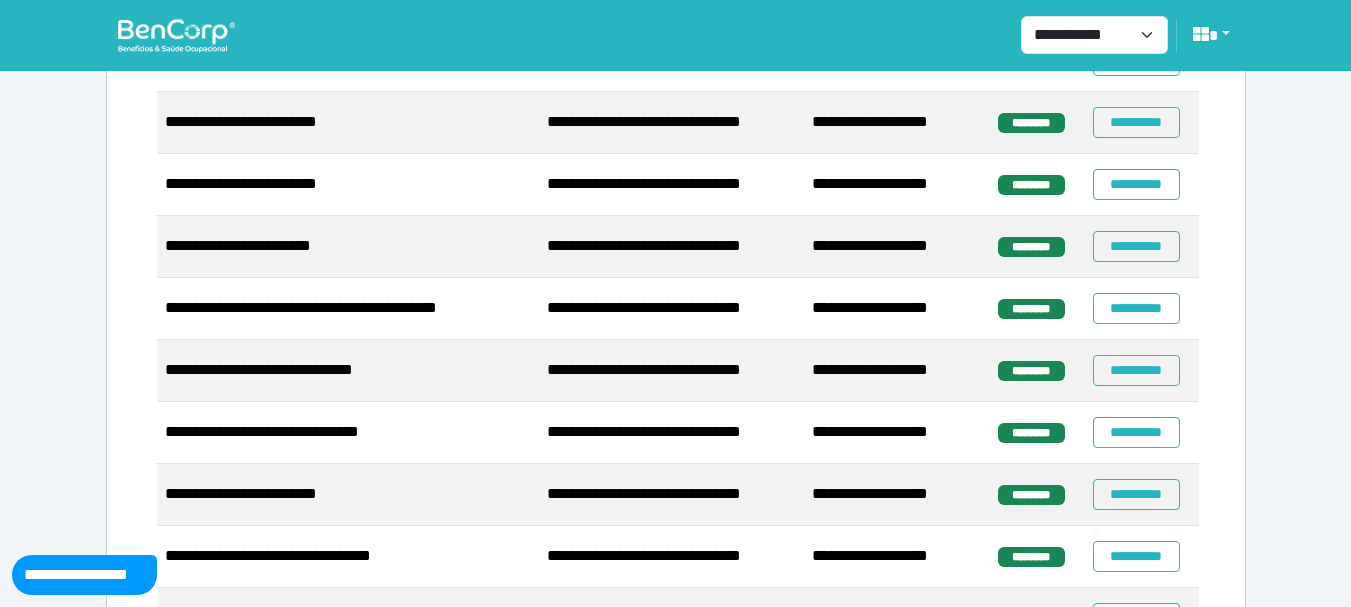 click on "********" at bounding box center [1037, 309] 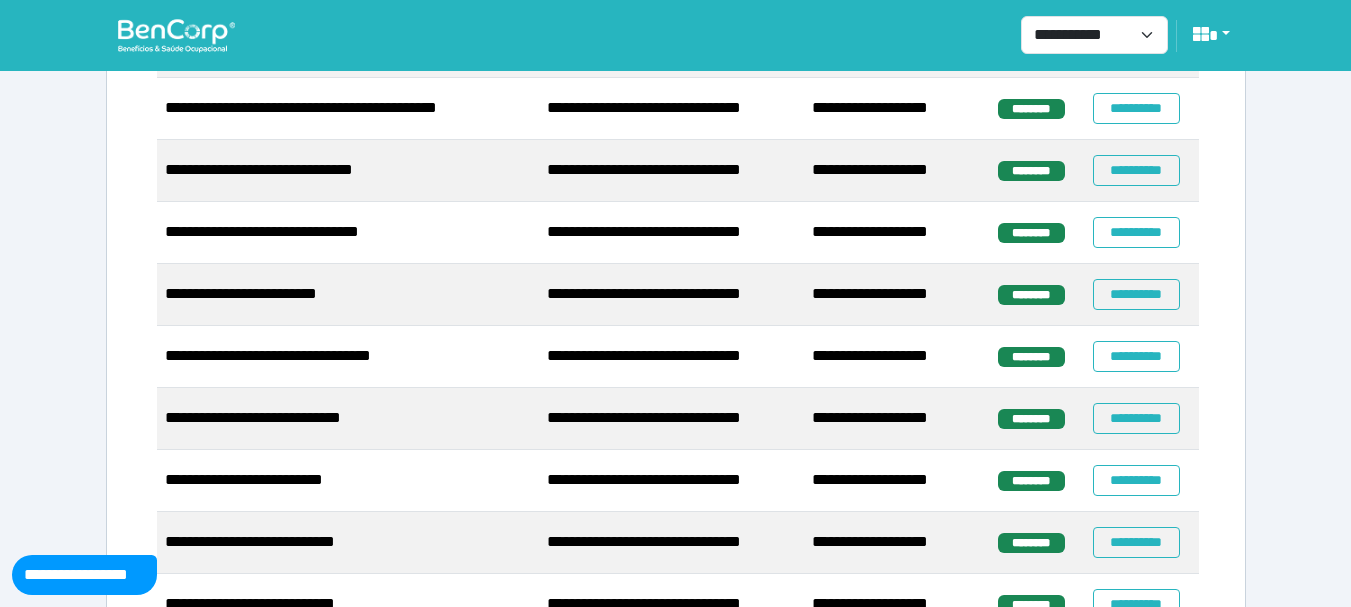 scroll, scrollTop: 2000, scrollLeft: 0, axis: vertical 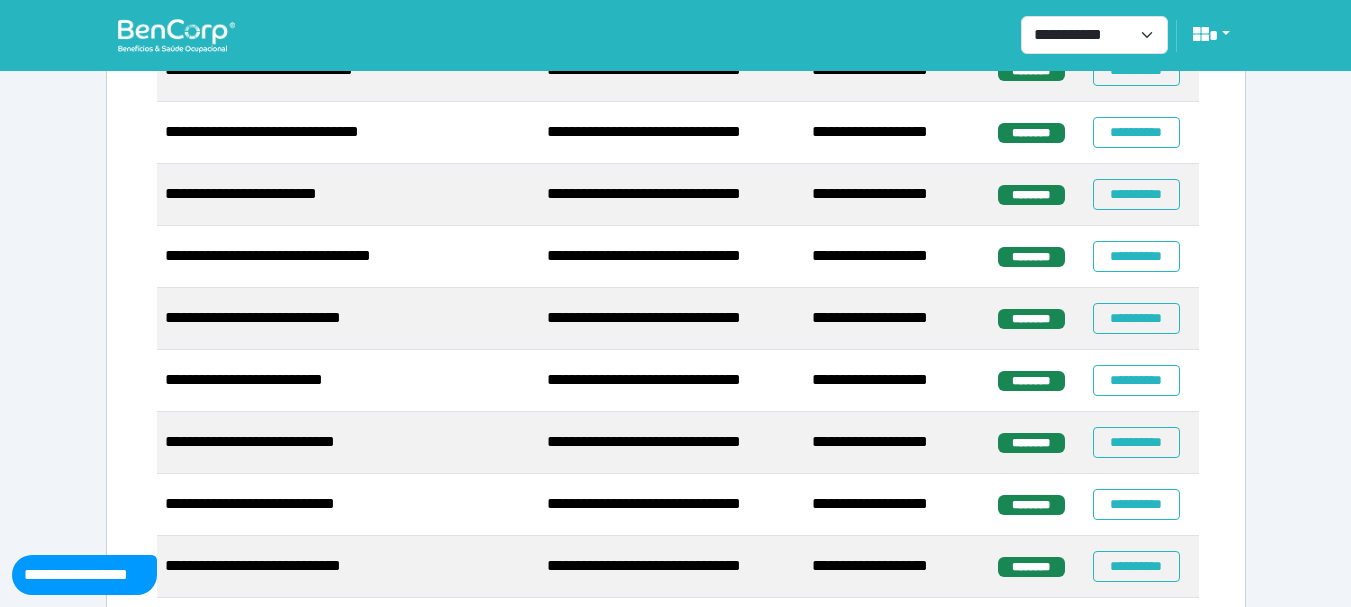 click on "********" at bounding box center (1031, 319) 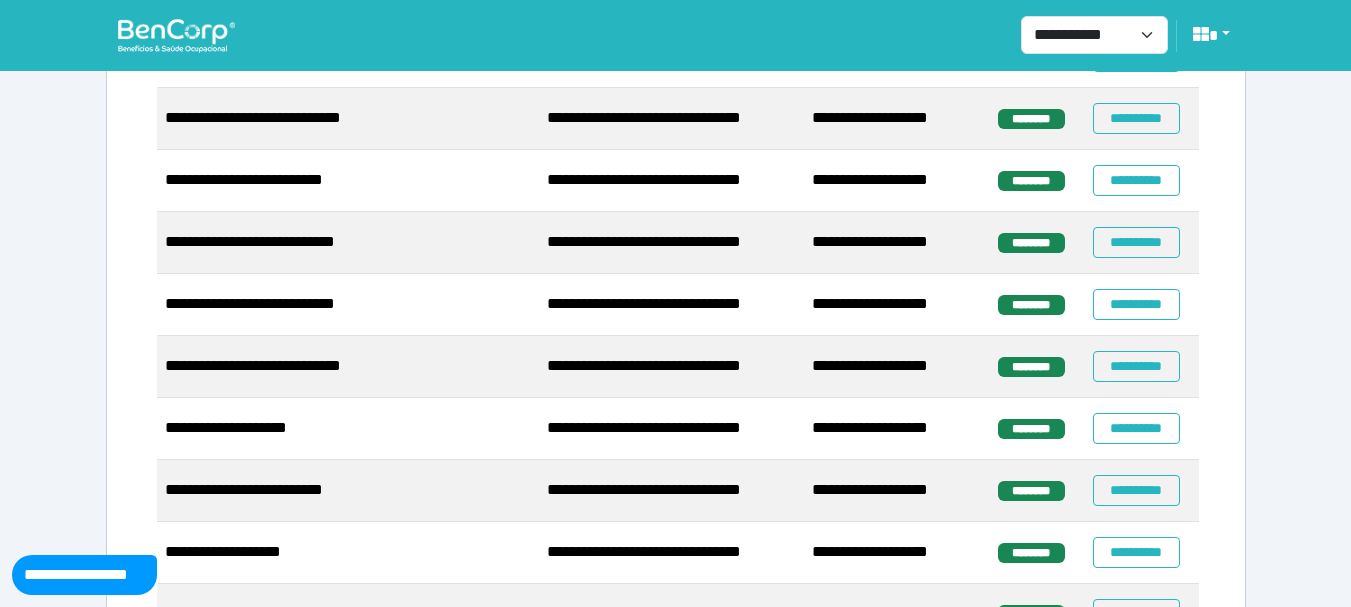 scroll, scrollTop: 2300, scrollLeft: 0, axis: vertical 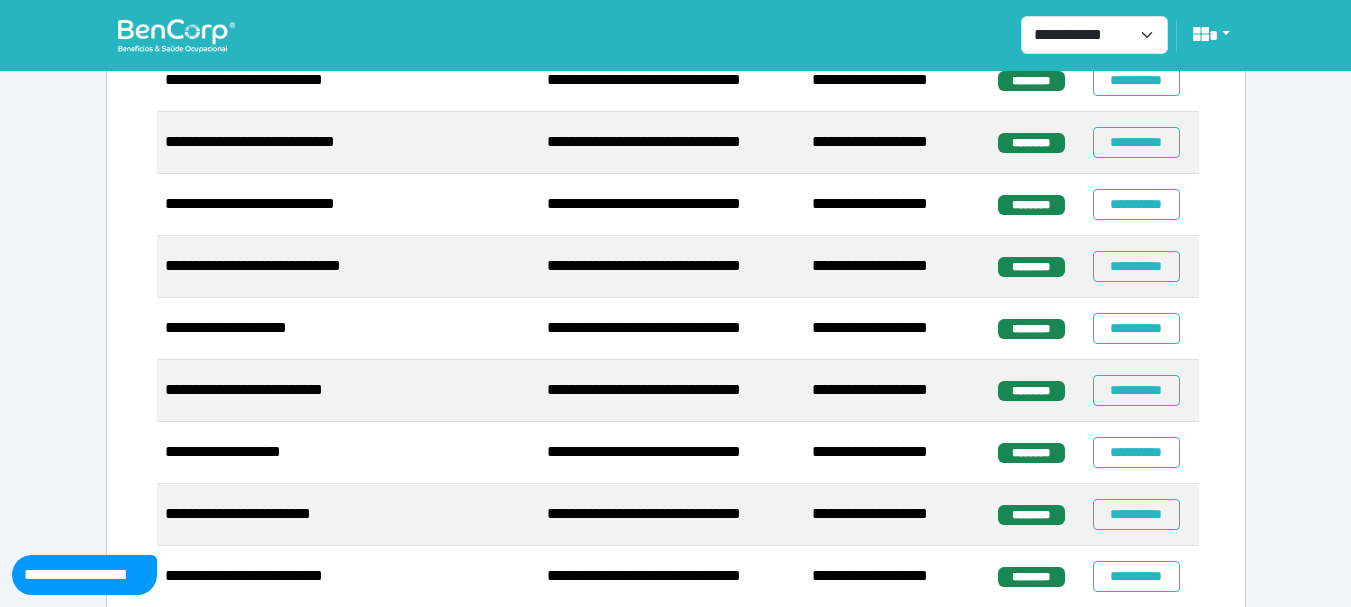 click on "********" at bounding box center (1031, 329) 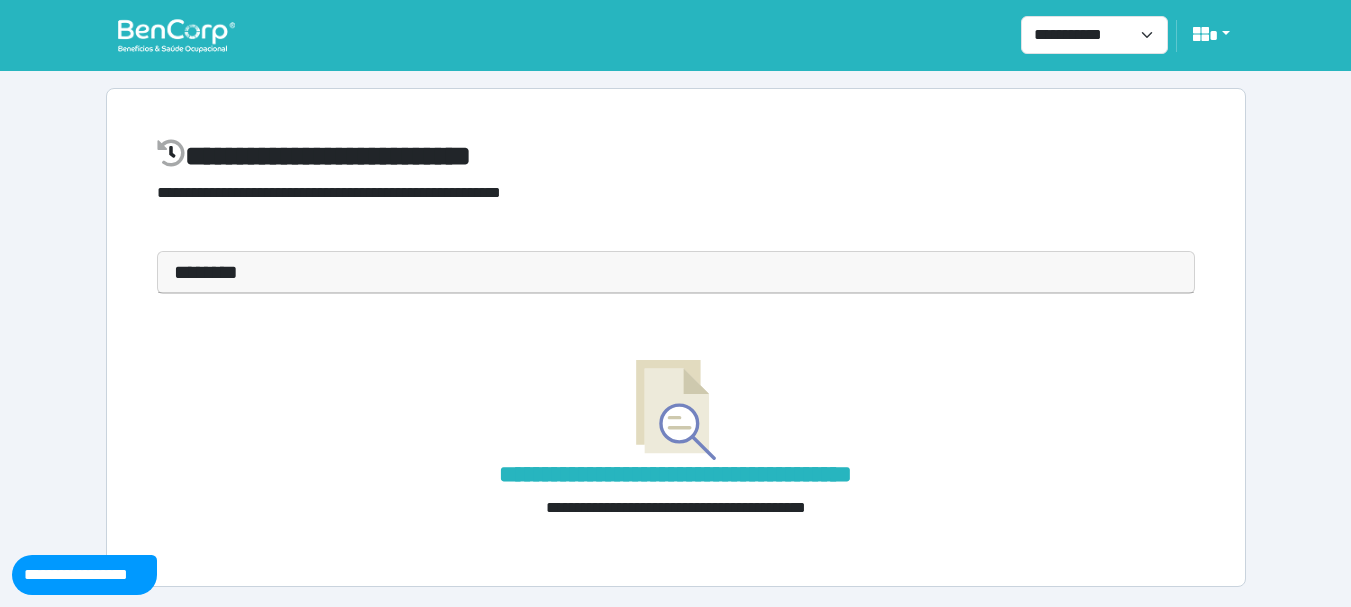 click on "**********" at bounding box center (676, 440) 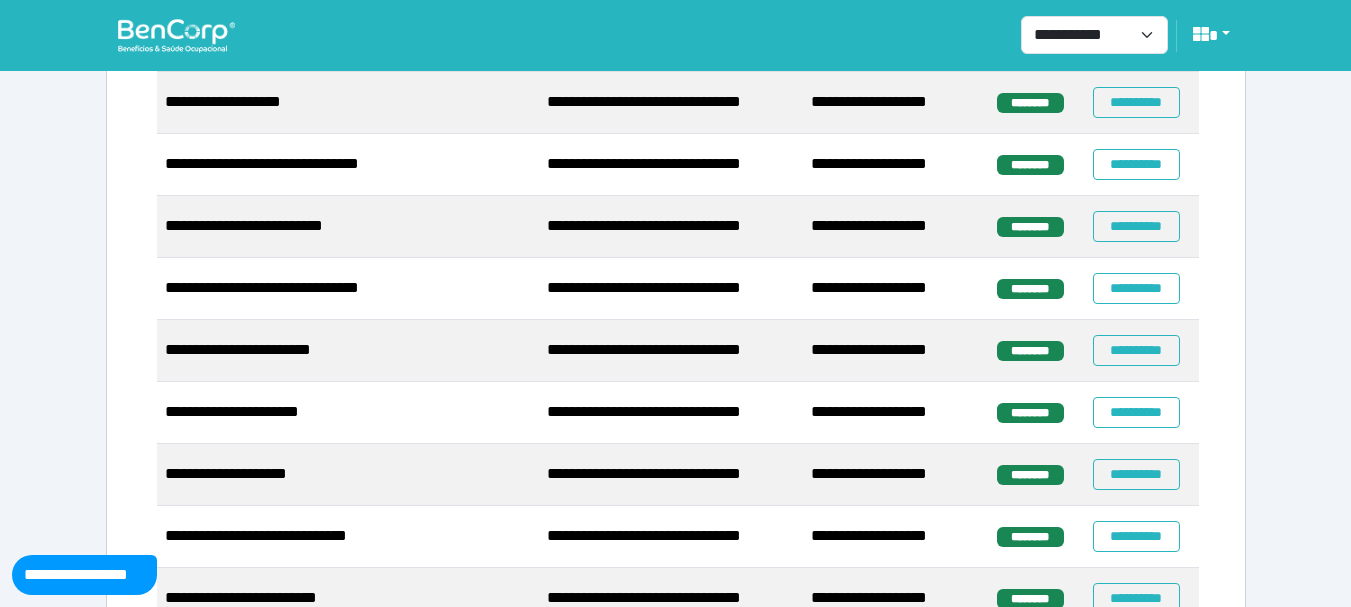 scroll, scrollTop: 0, scrollLeft: 0, axis: both 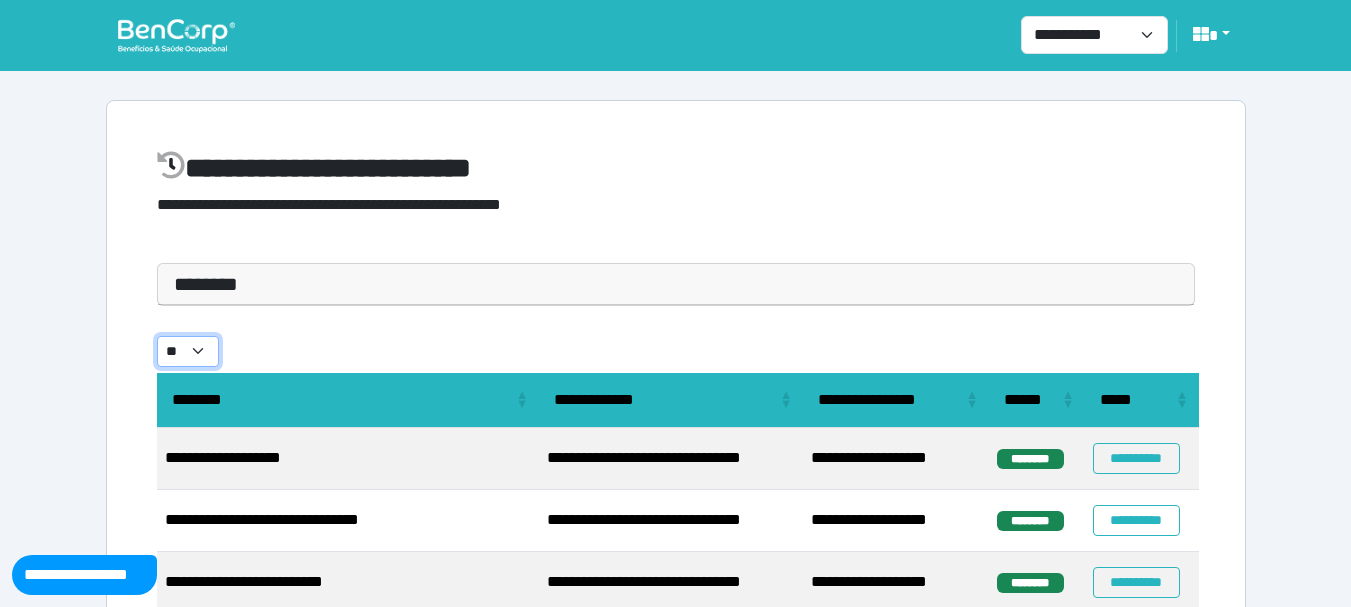 click on "** ** ** ***" at bounding box center [188, 351] 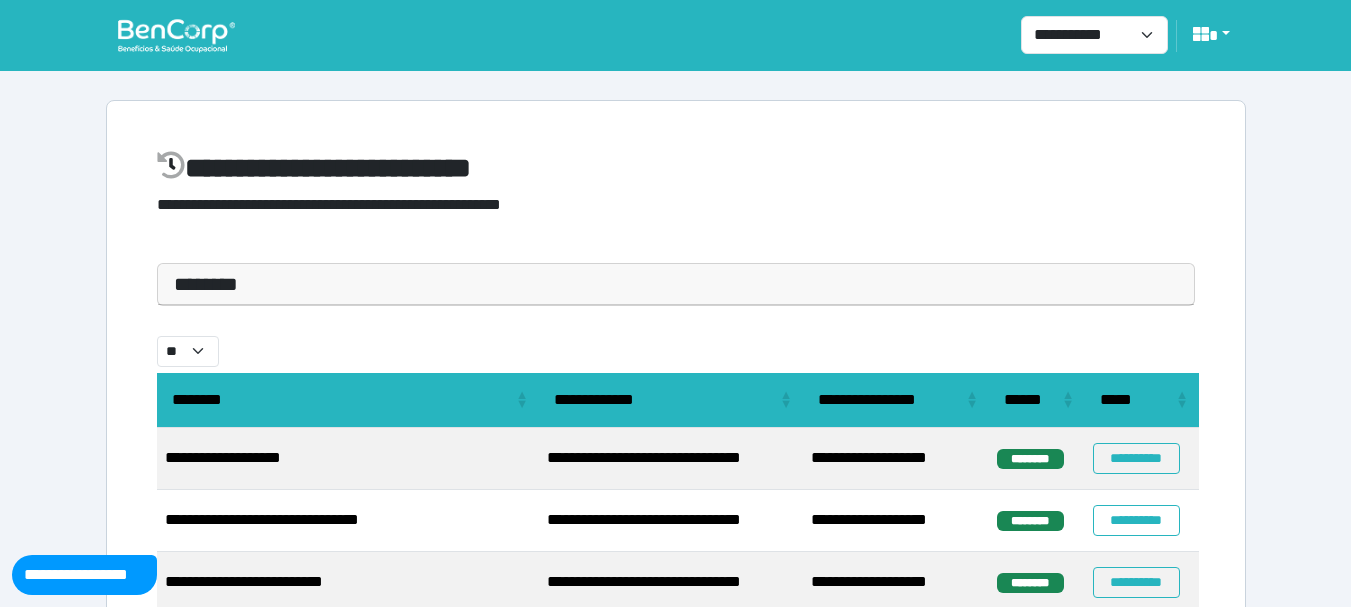 click on "********" at bounding box center [676, 284] 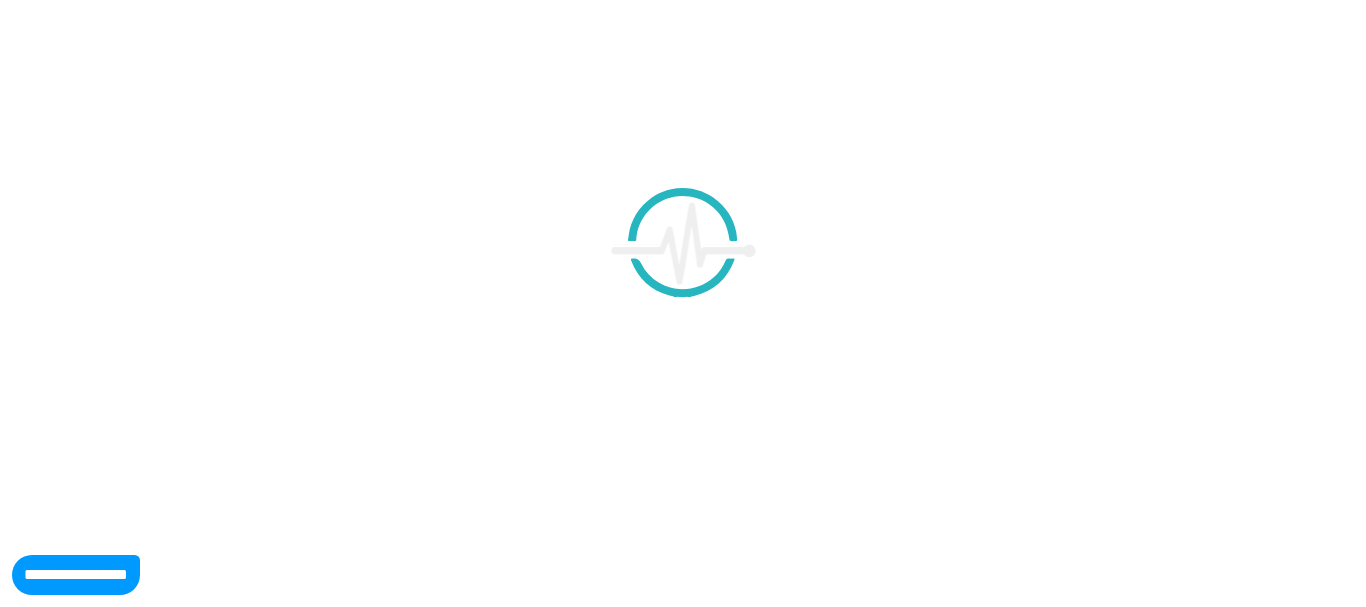 select on "**" 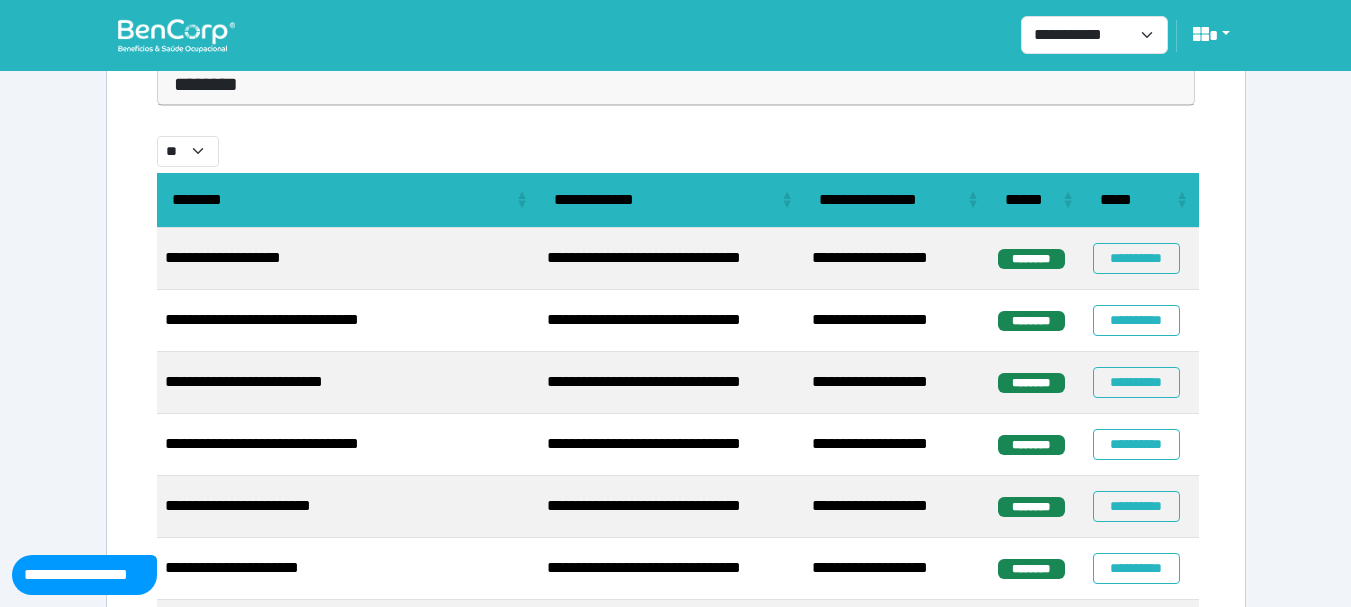 scroll, scrollTop: 0, scrollLeft: 0, axis: both 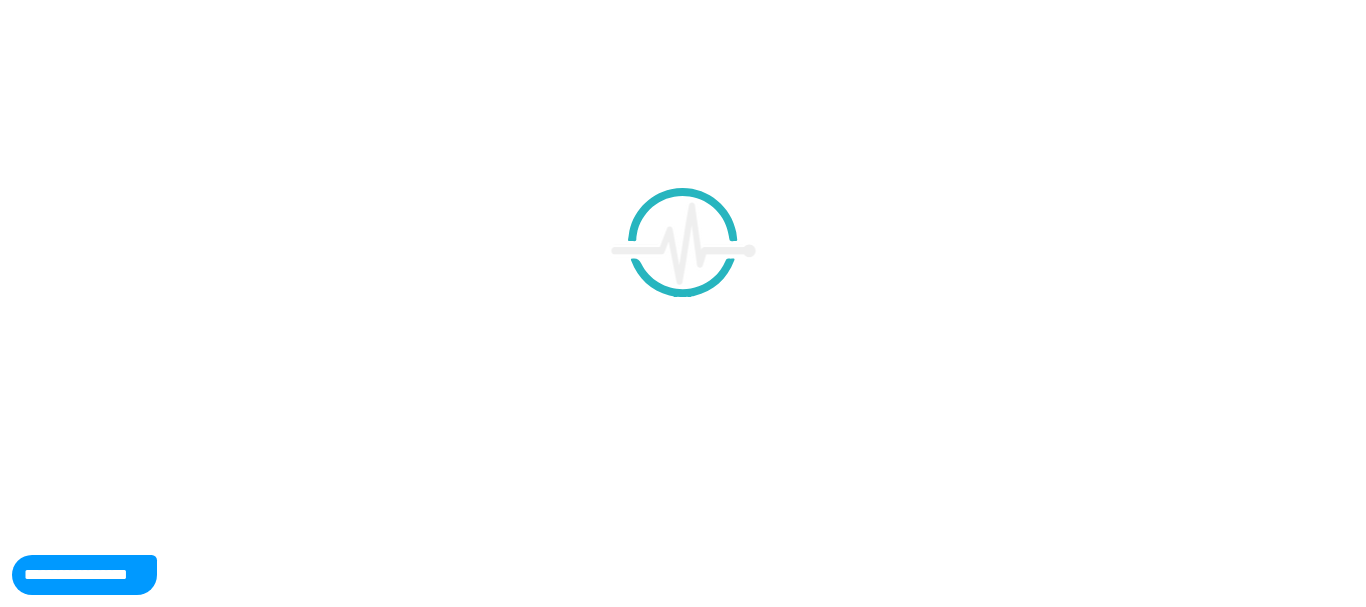 select on "**" 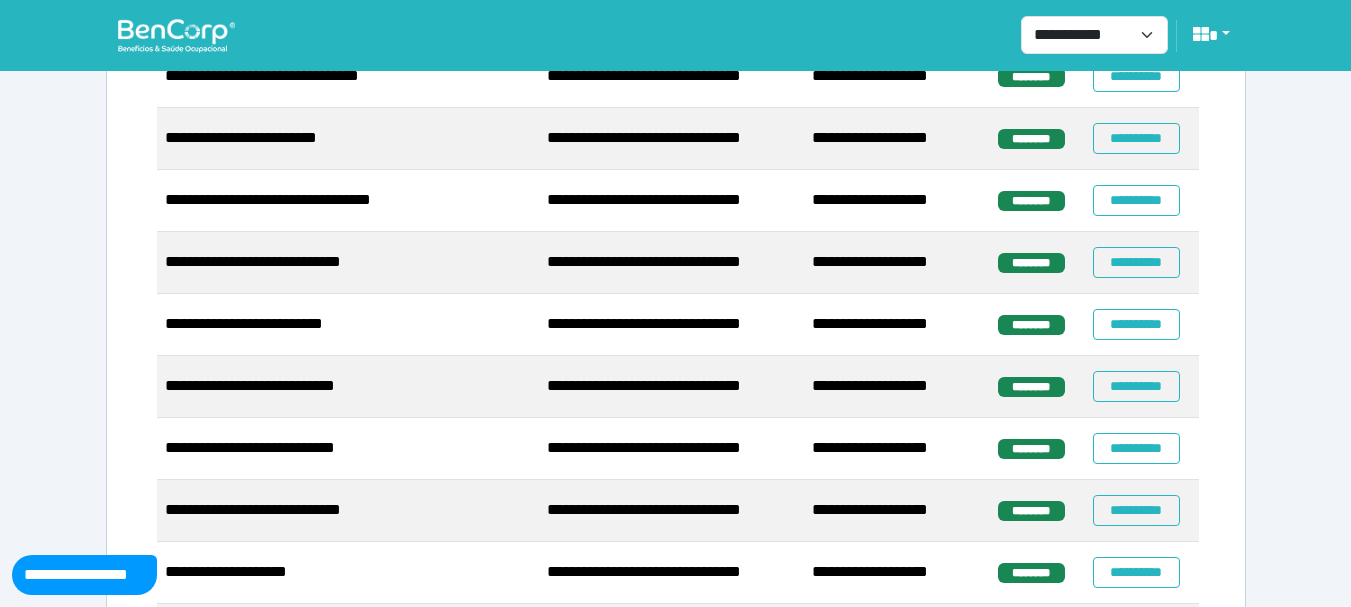 scroll, scrollTop: 2156, scrollLeft: 0, axis: vertical 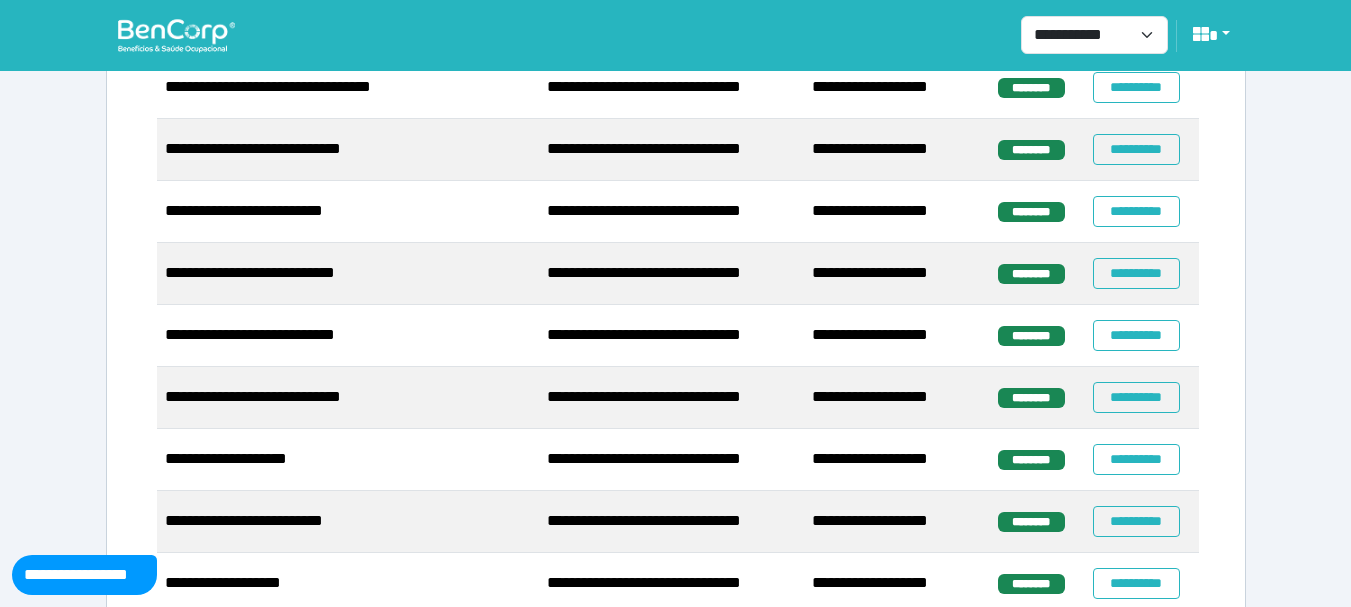 select on "**" 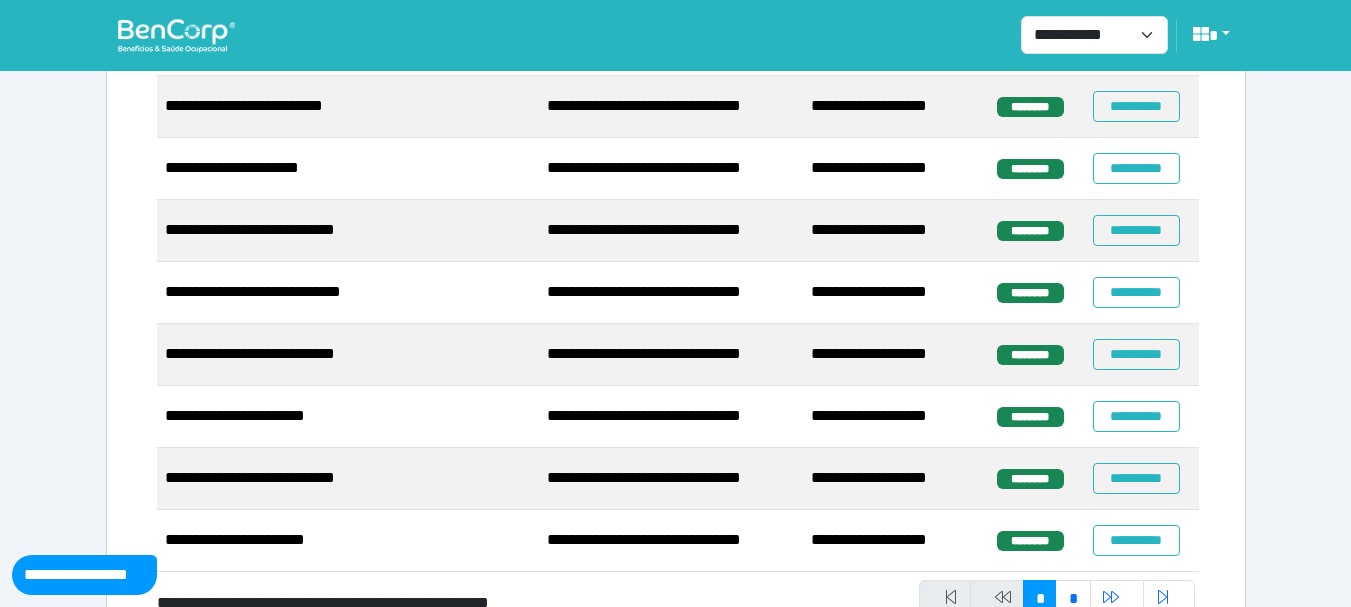 scroll, scrollTop: 3056, scrollLeft: 0, axis: vertical 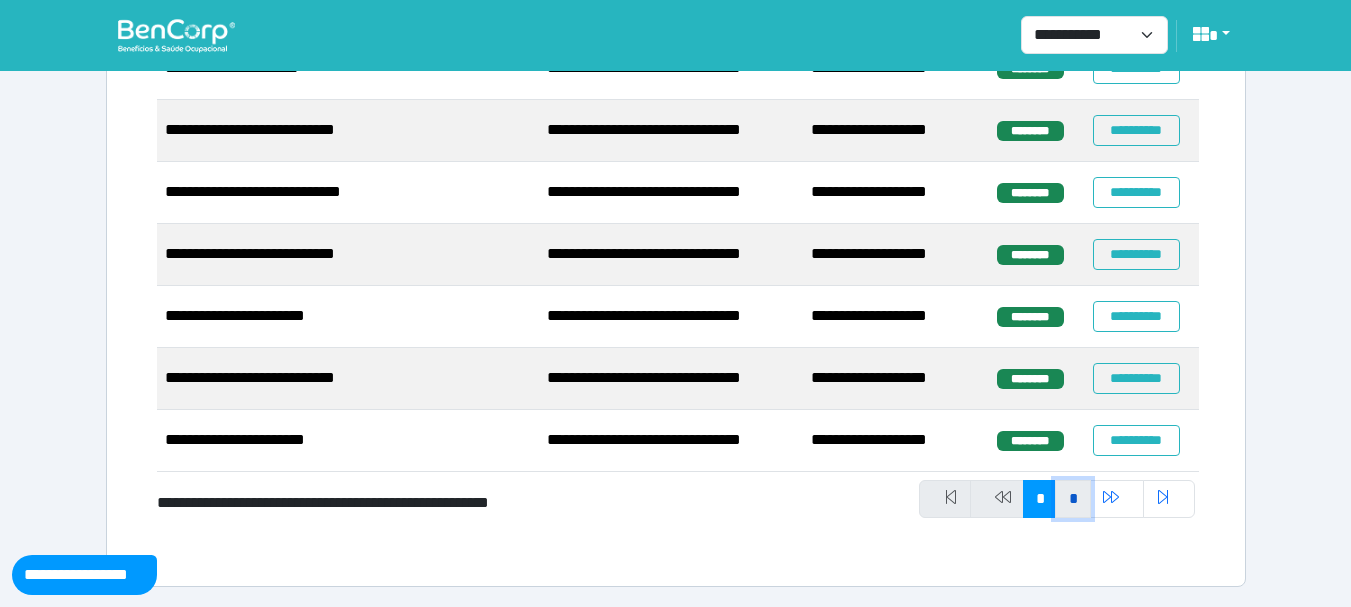 click on "*" at bounding box center [1072, 499] 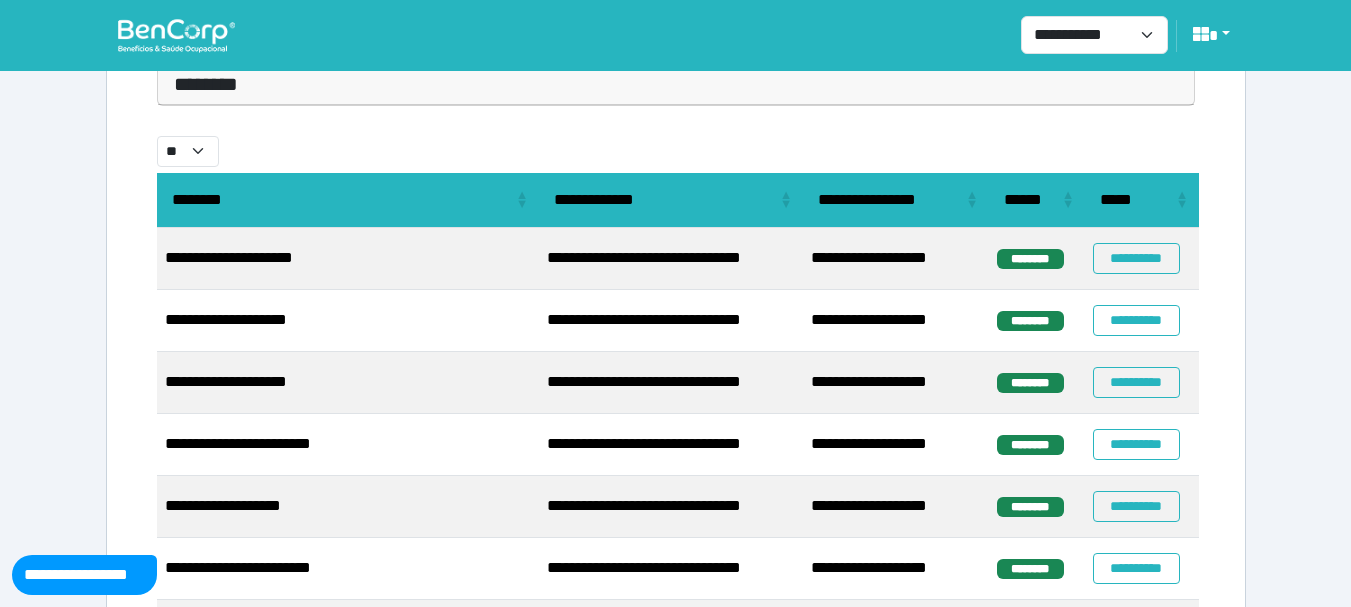 scroll, scrollTop: 300, scrollLeft: 0, axis: vertical 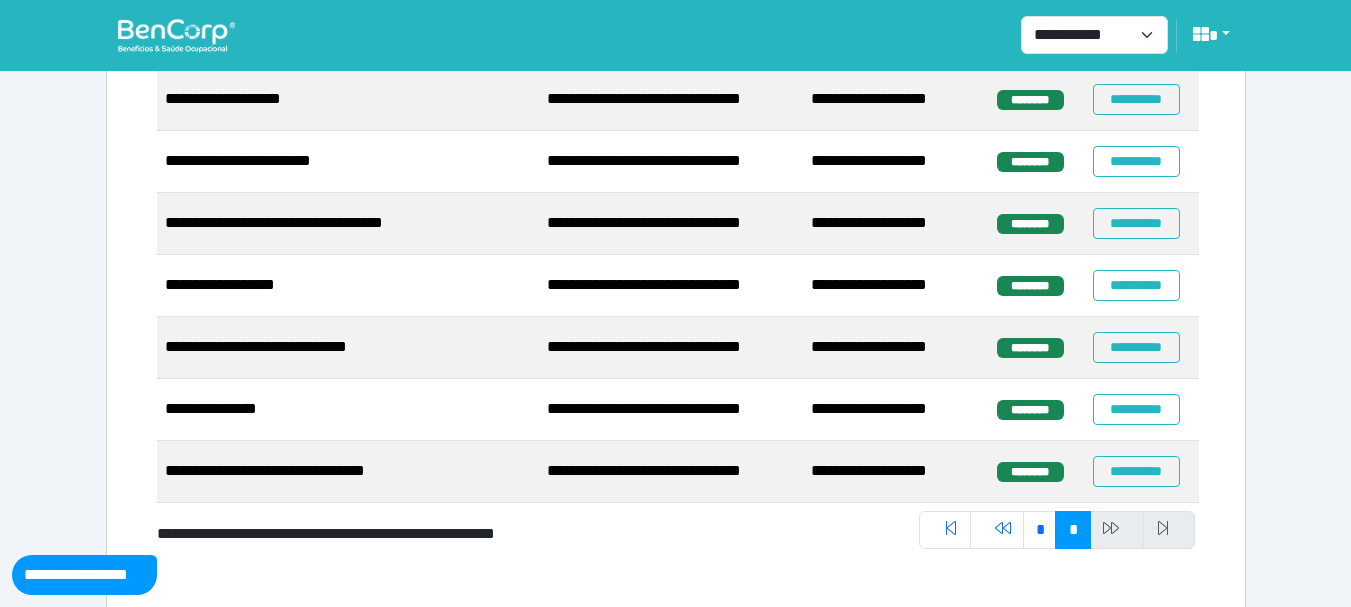 click at bounding box center (1117, 530) 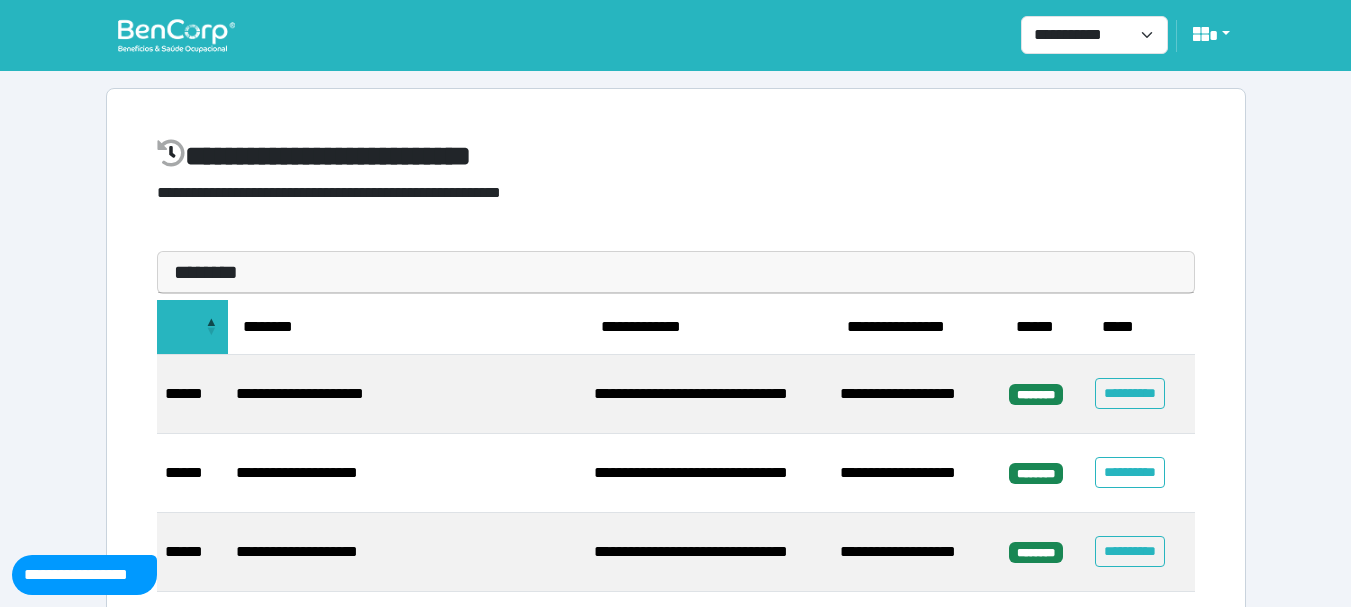 select on "**" 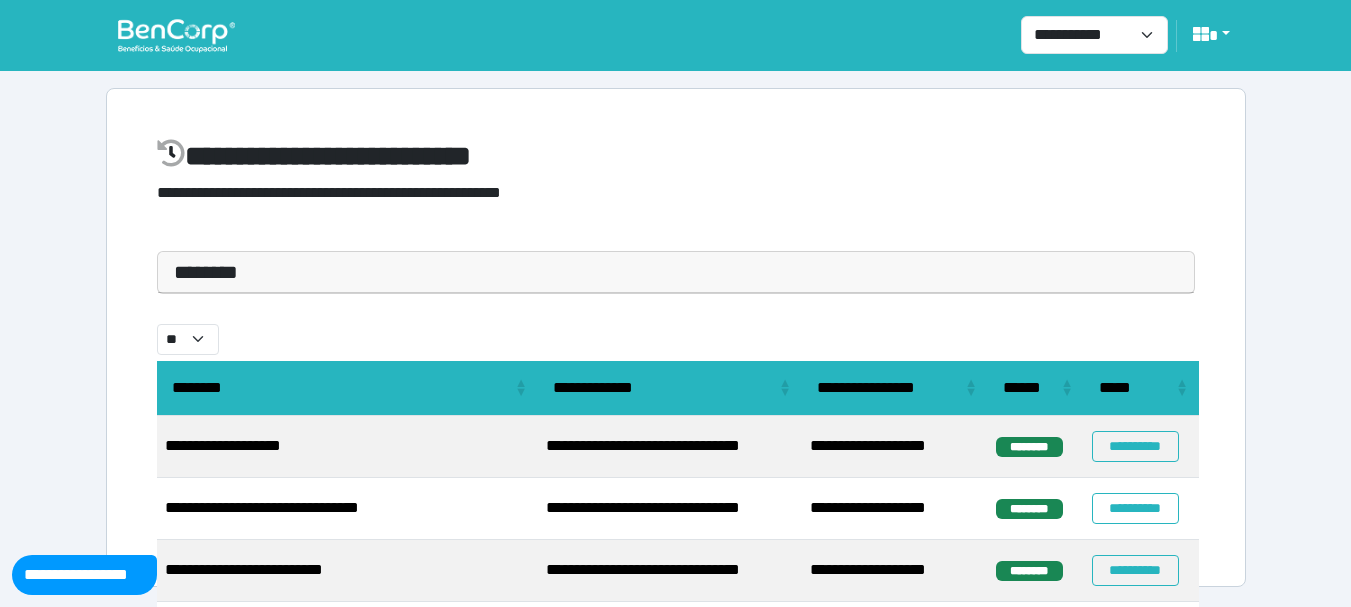 scroll, scrollTop: 607, scrollLeft: 0, axis: vertical 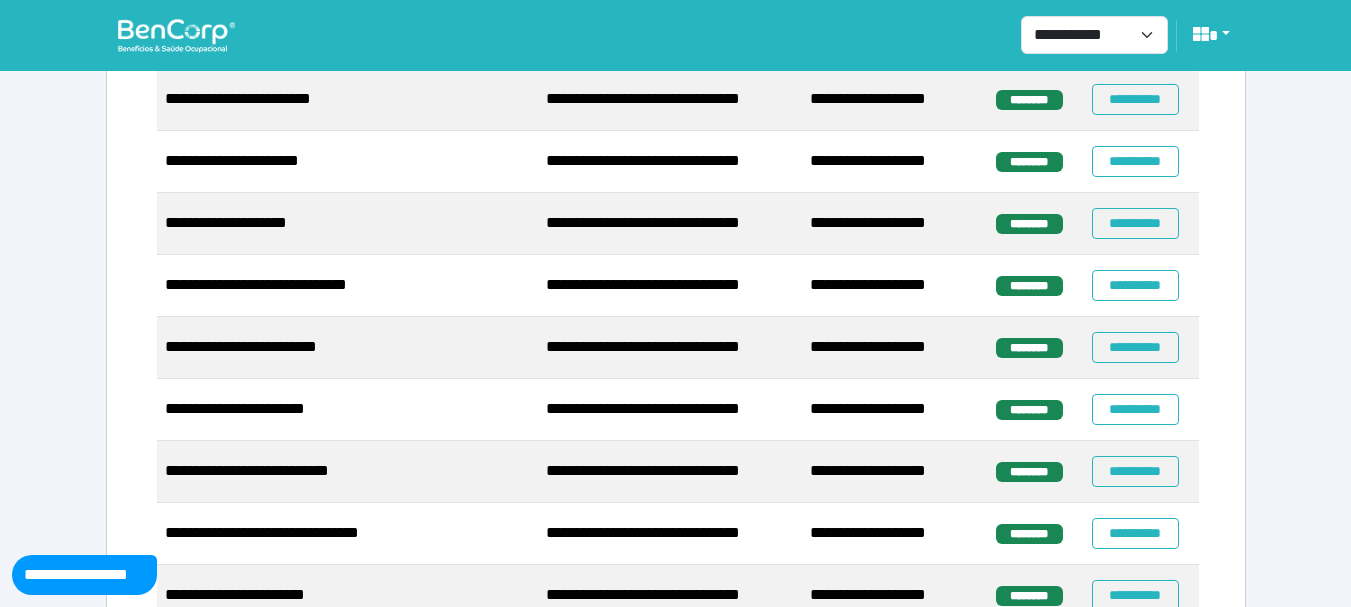 select on "**" 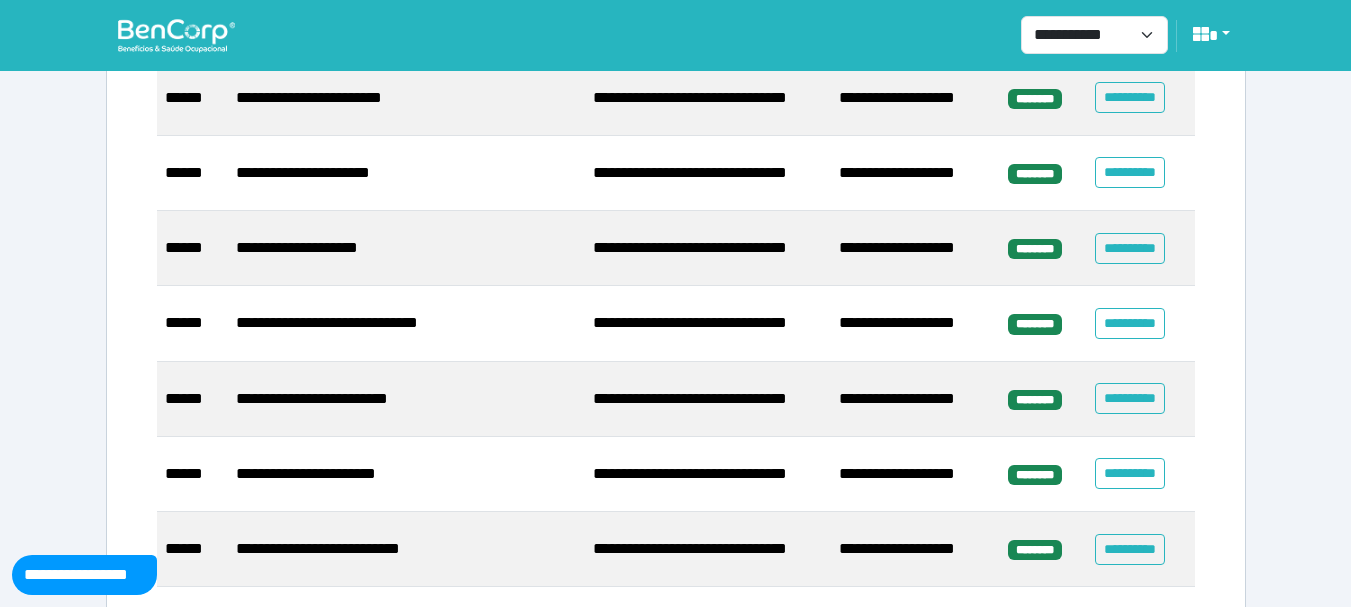 scroll, scrollTop: 12, scrollLeft: 0, axis: vertical 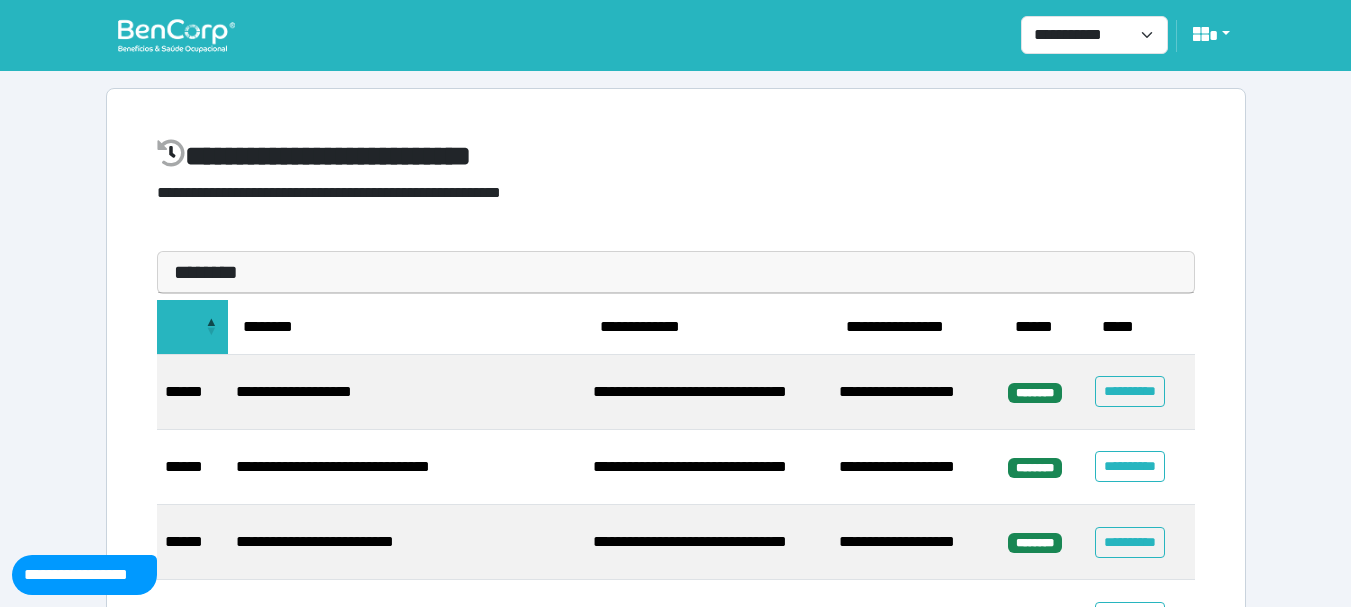 select on "**" 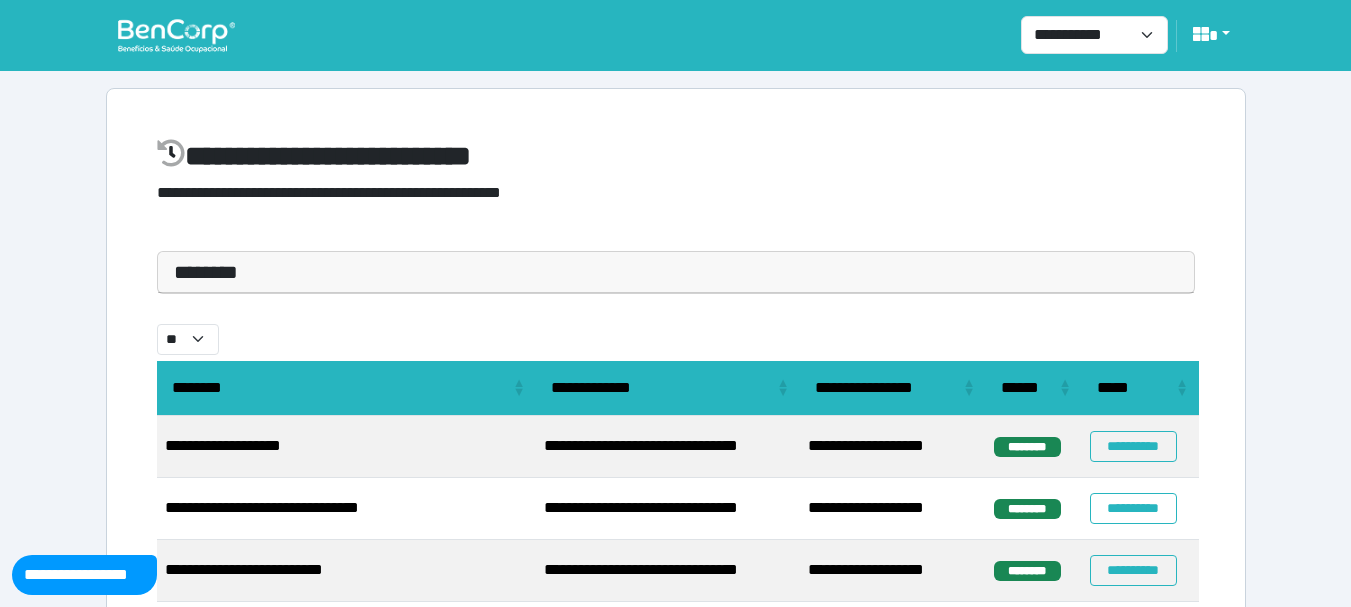 scroll, scrollTop: 607, scrollLeft: 0, axis: vertical 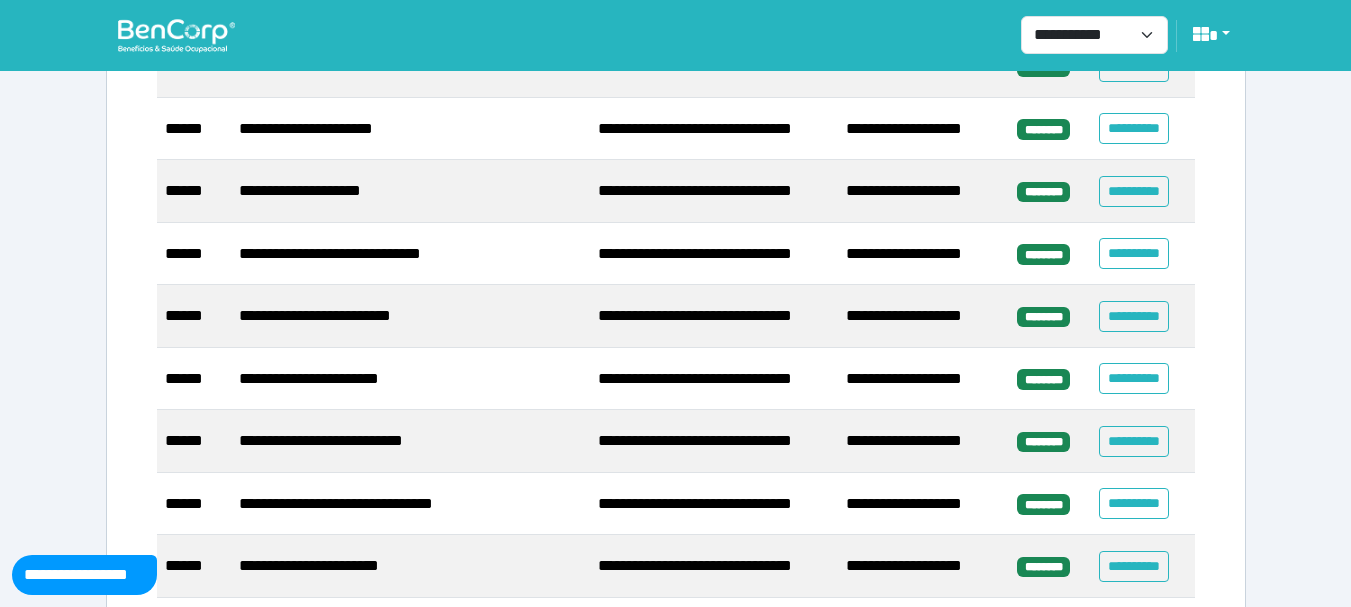 select on "**" 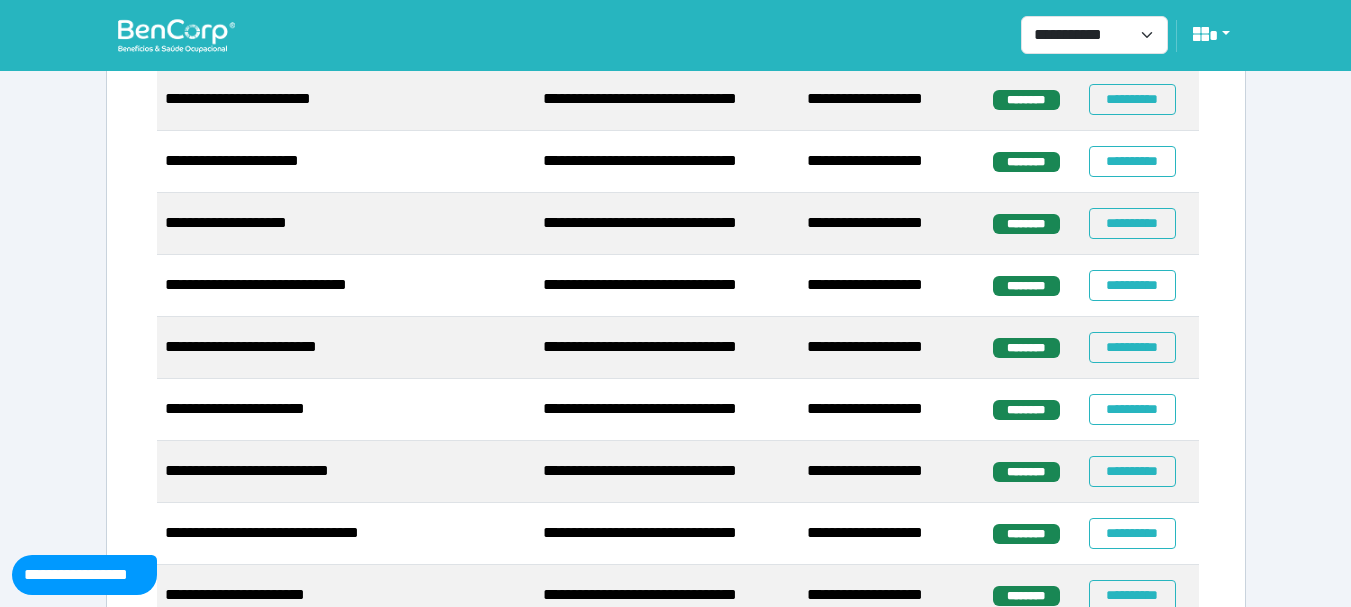 select on "**" 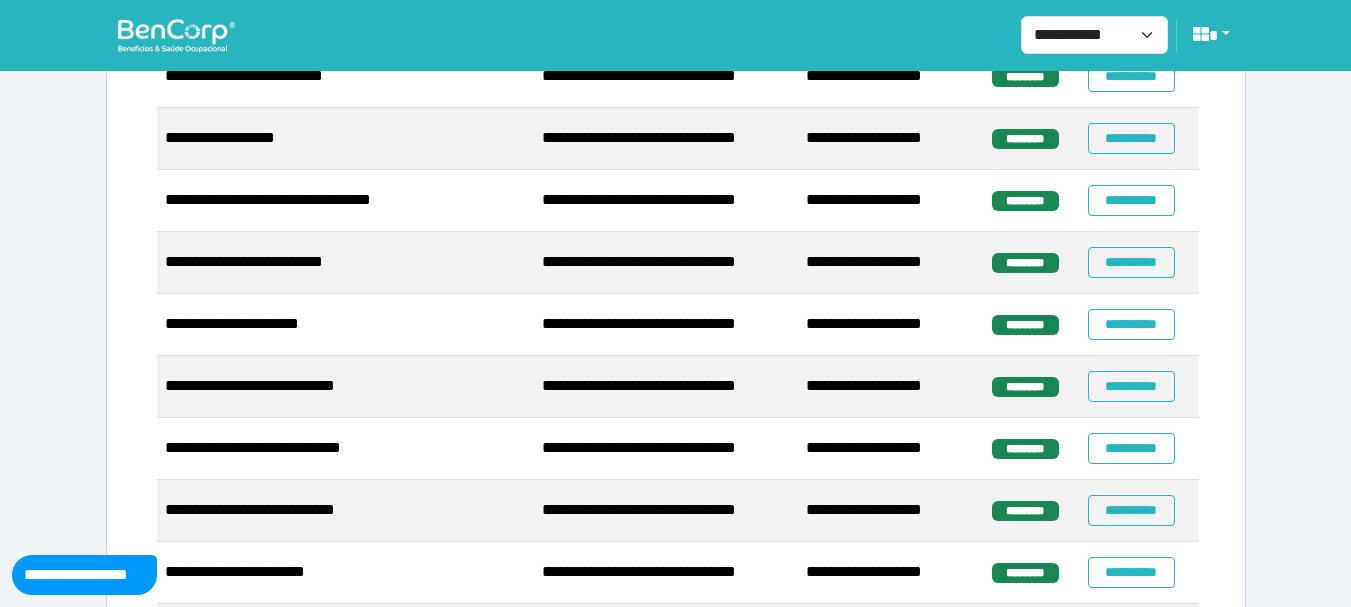 scroll, scrollTop: 3056, scrollLeft: 0, axis: vertical 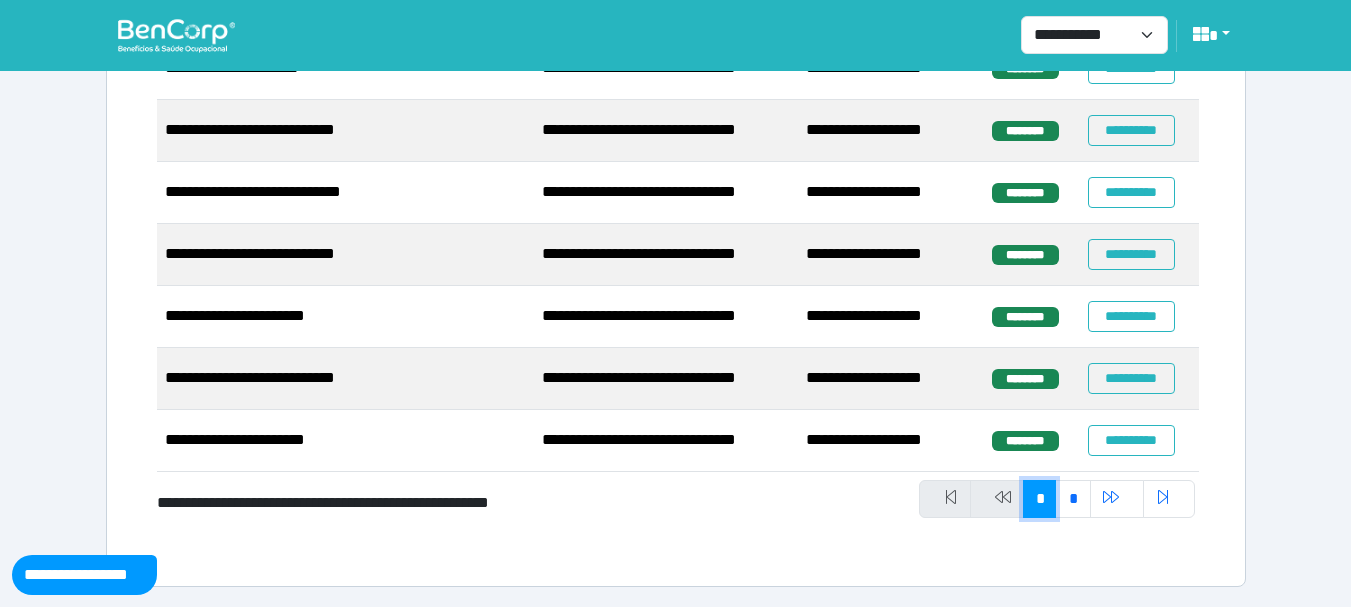 click on "*" at bounding box center (1040, 499) 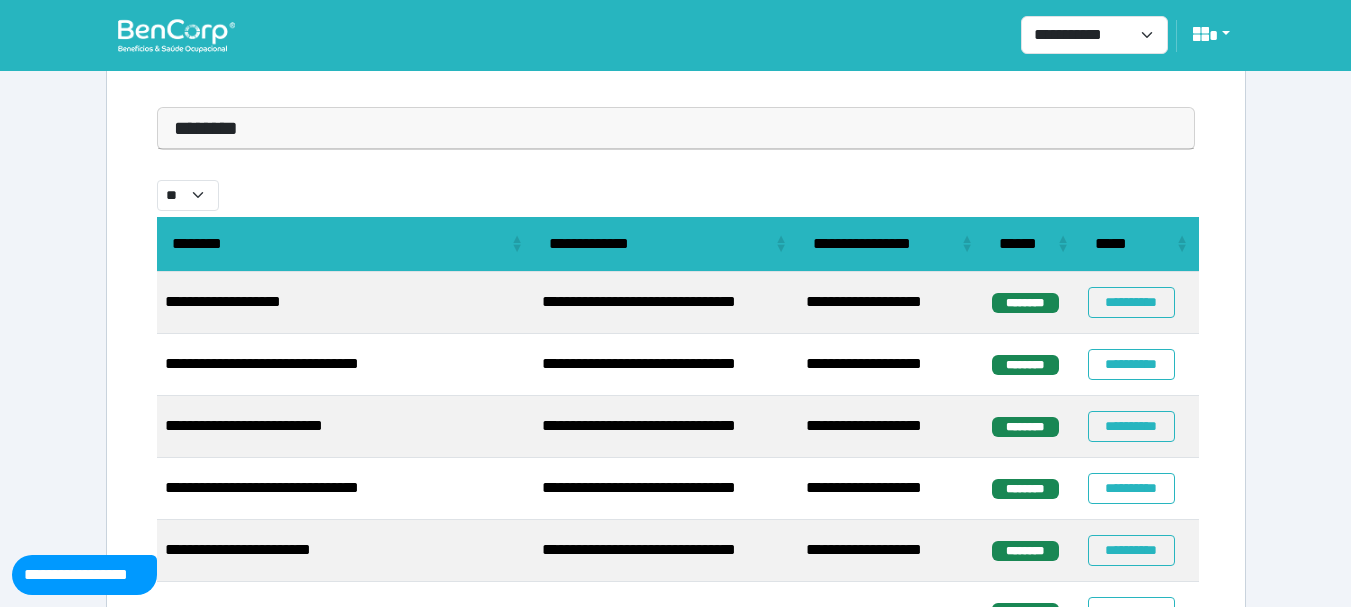 scroll, scrollTop: 0, scrollLeft: 0, axis: both 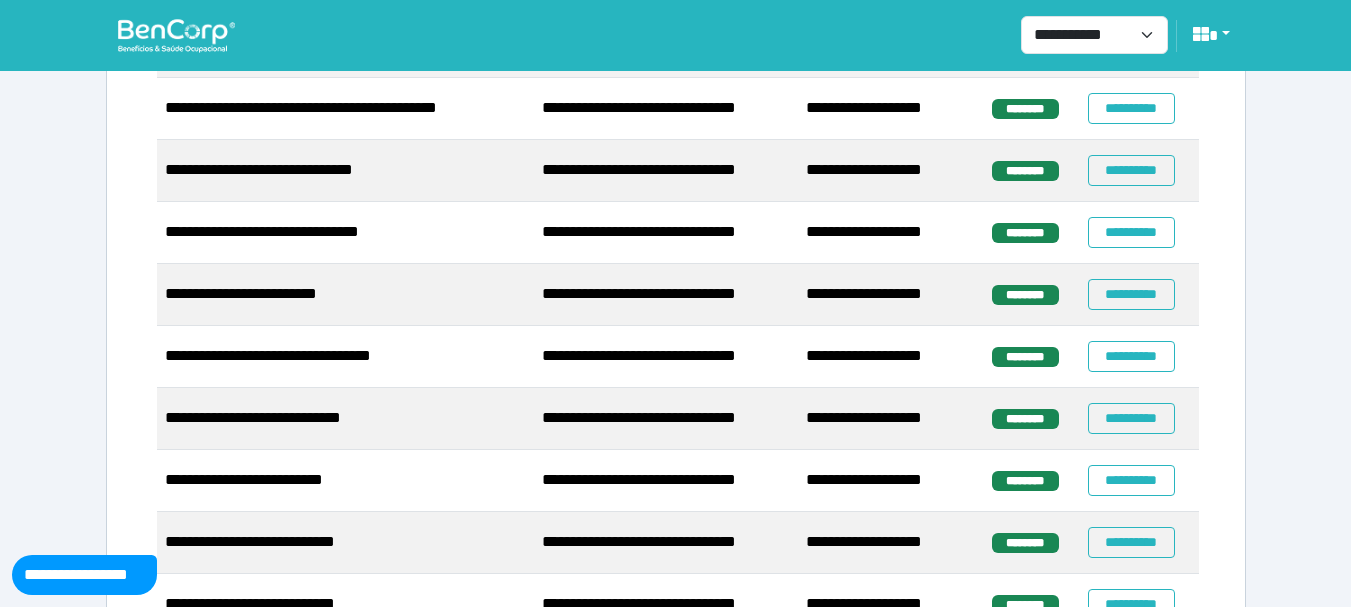 select on "**" 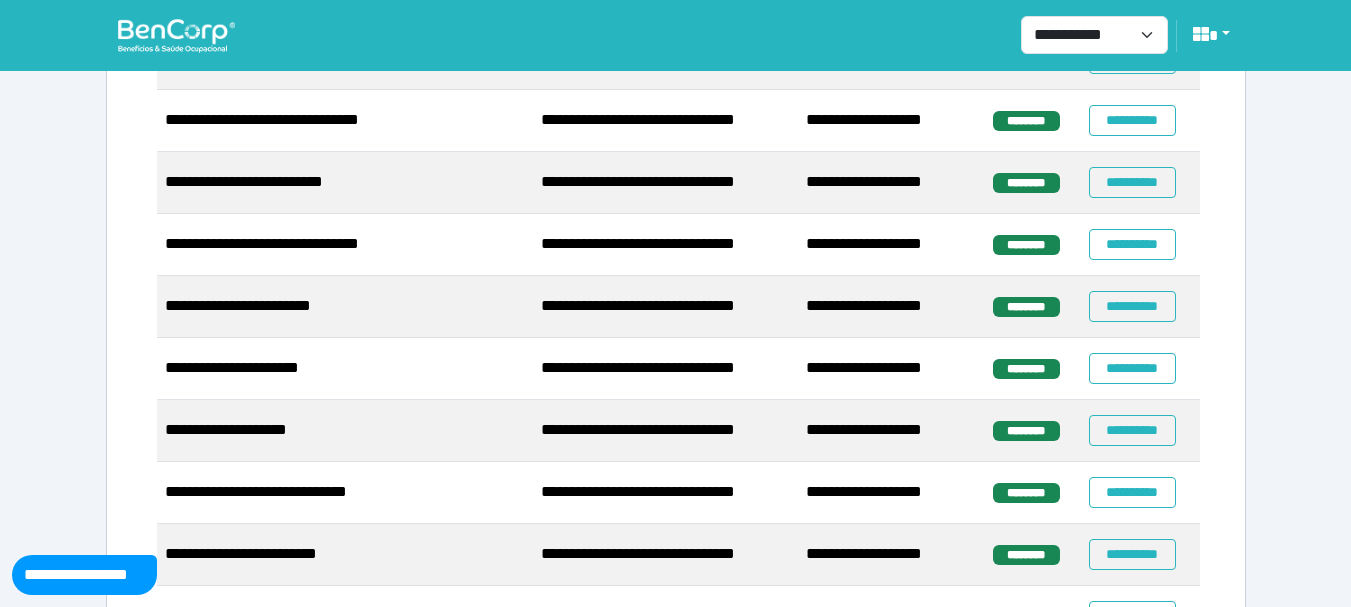 scroll, scrollTop: 500, scrollLeft: 0, axis: vertical 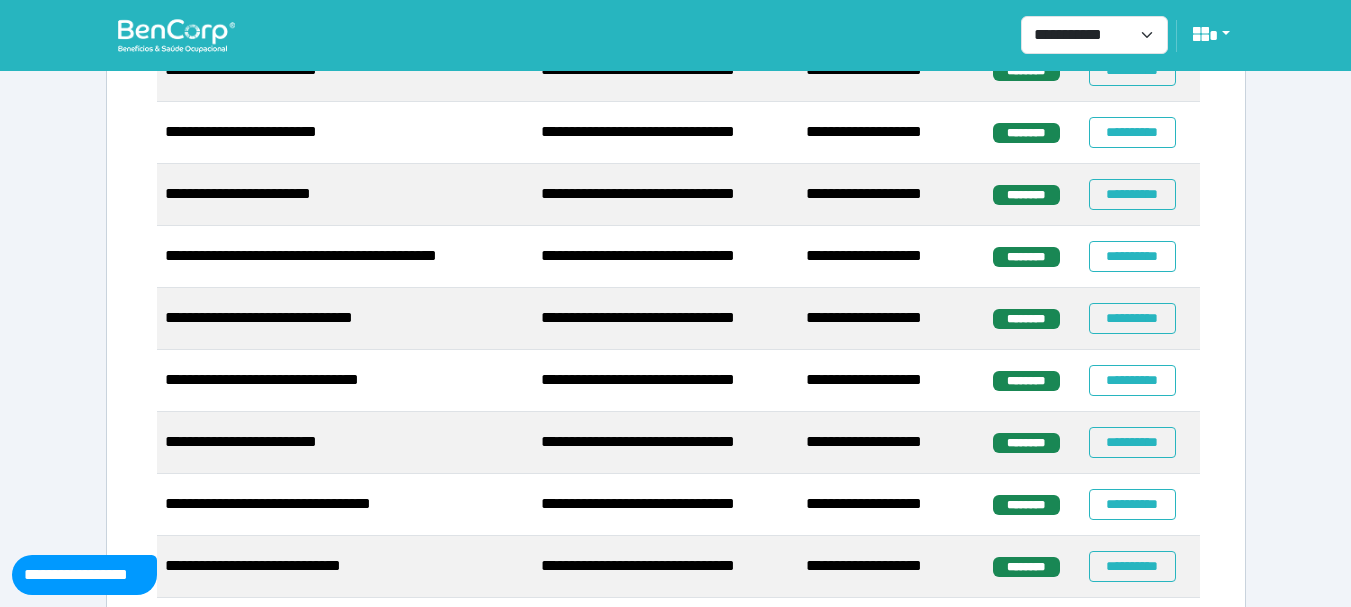 select on "**" 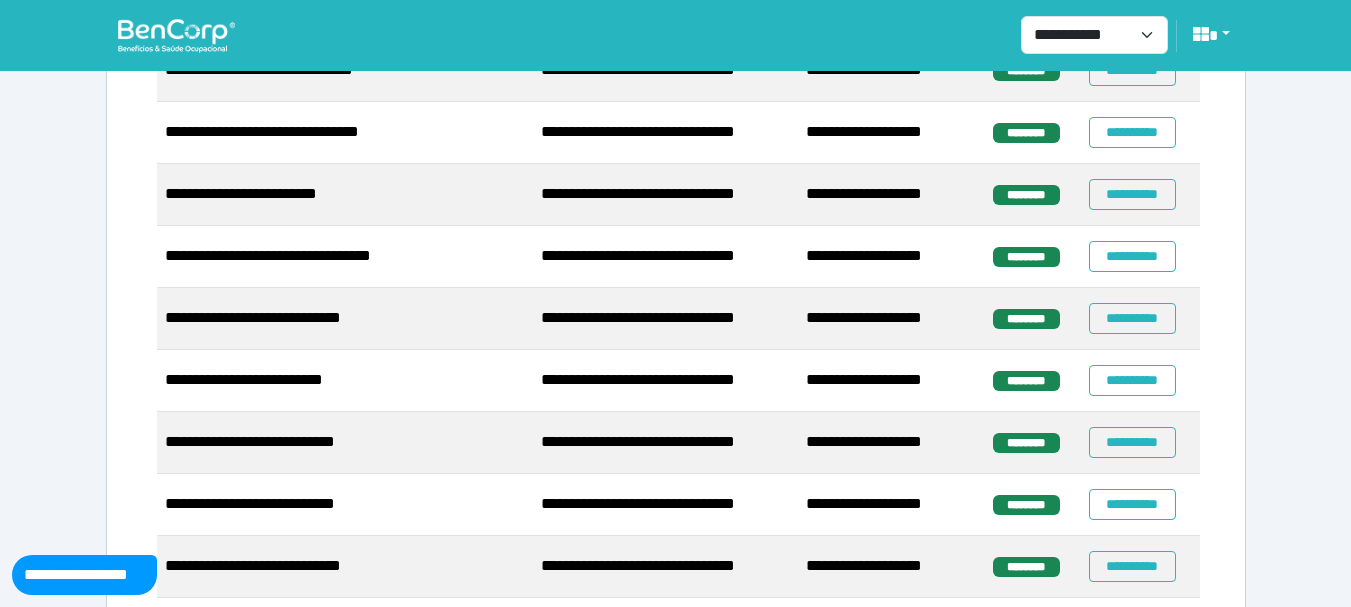 scroll, scrollTop: 1900, scrollLeft: 0, axis: vertical 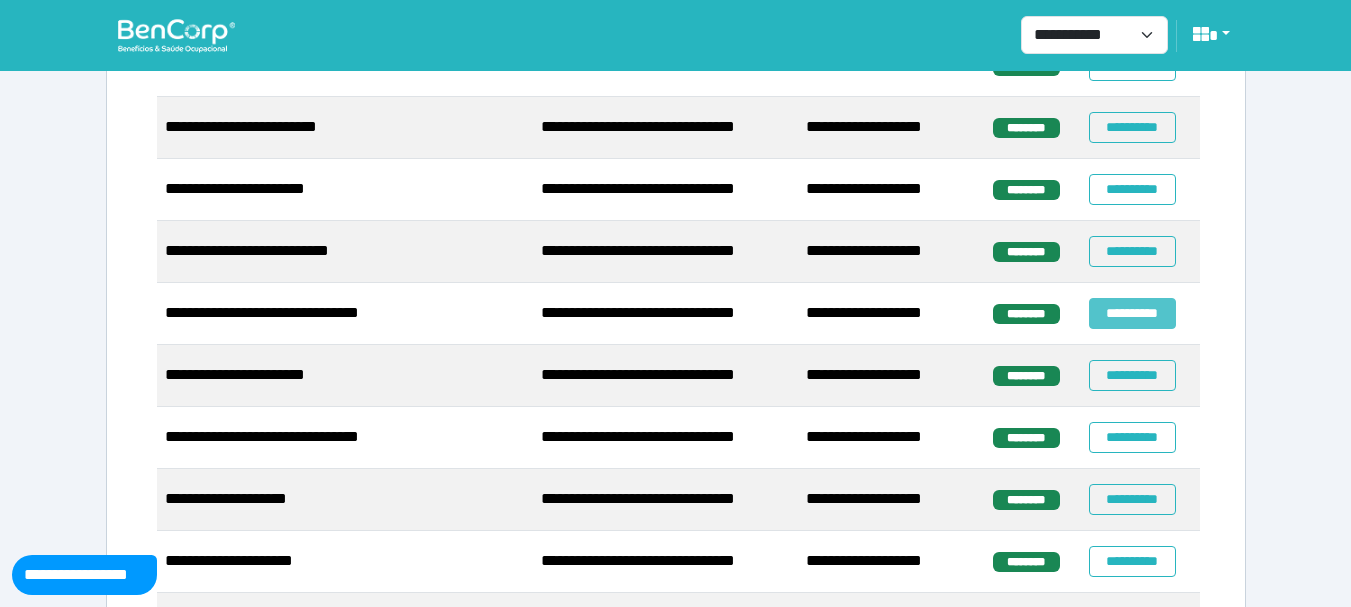 select on "**" 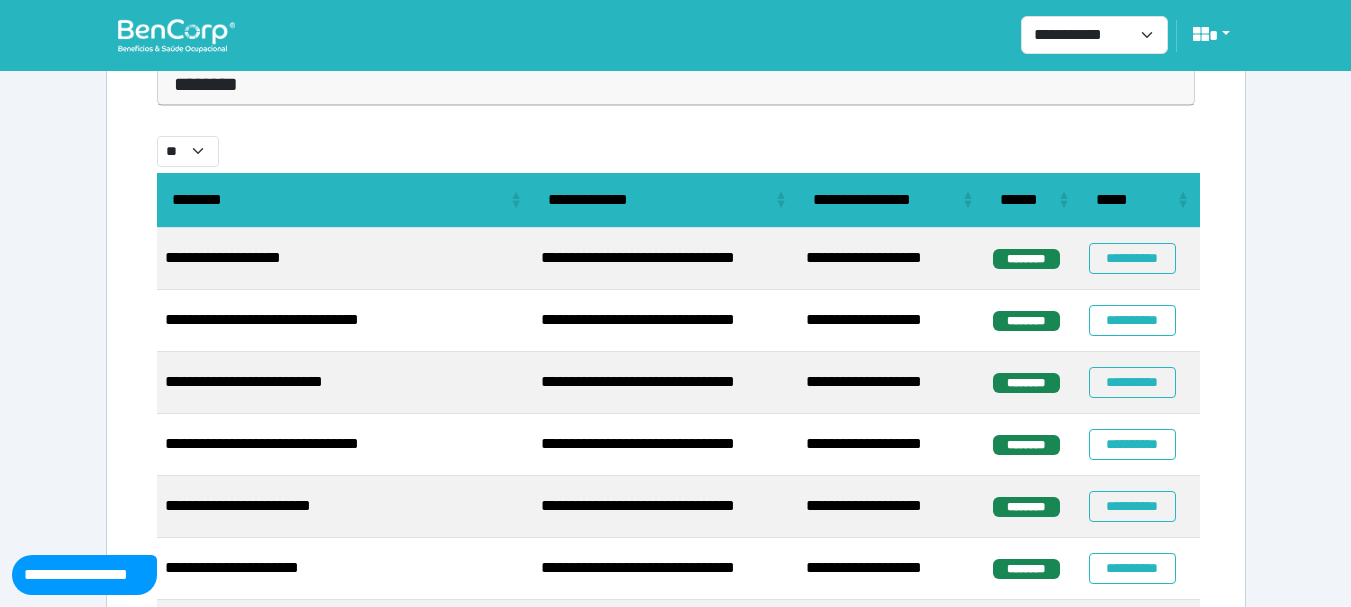 scroll, scrollTop: 300, scrollLeft: 0, axis: vertical 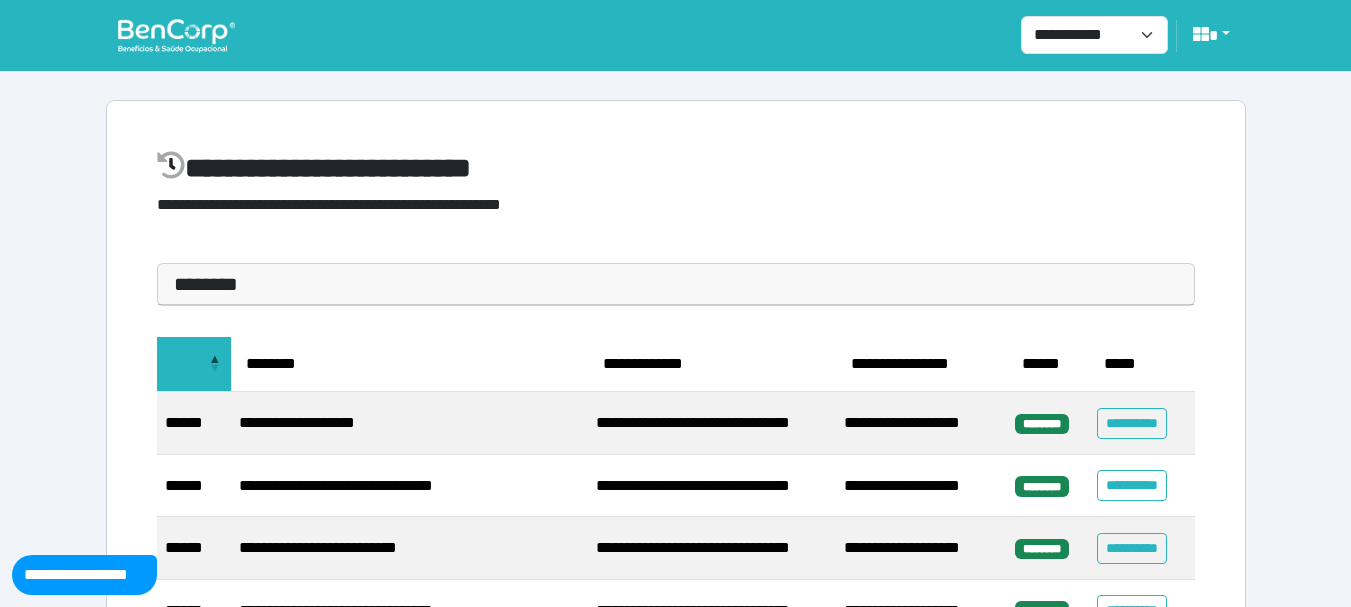 select on "**" 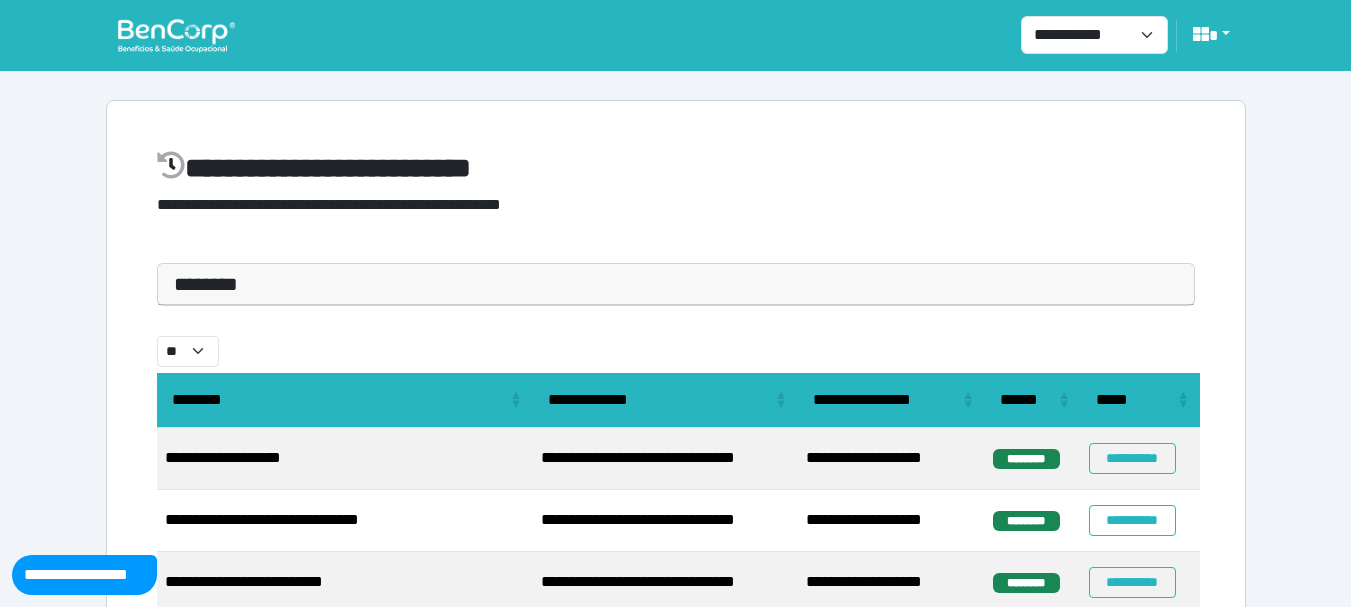 select on "**" 